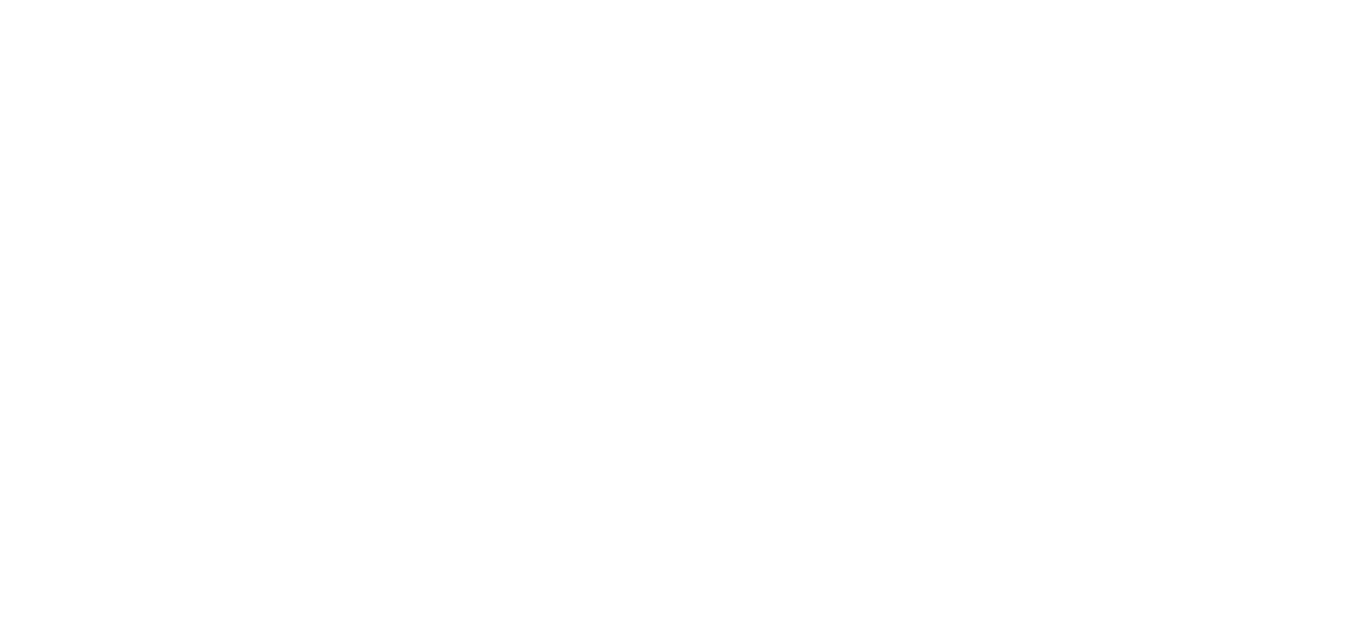 scroll, scrollTop: 0, scrollLeft: 0, axis: both 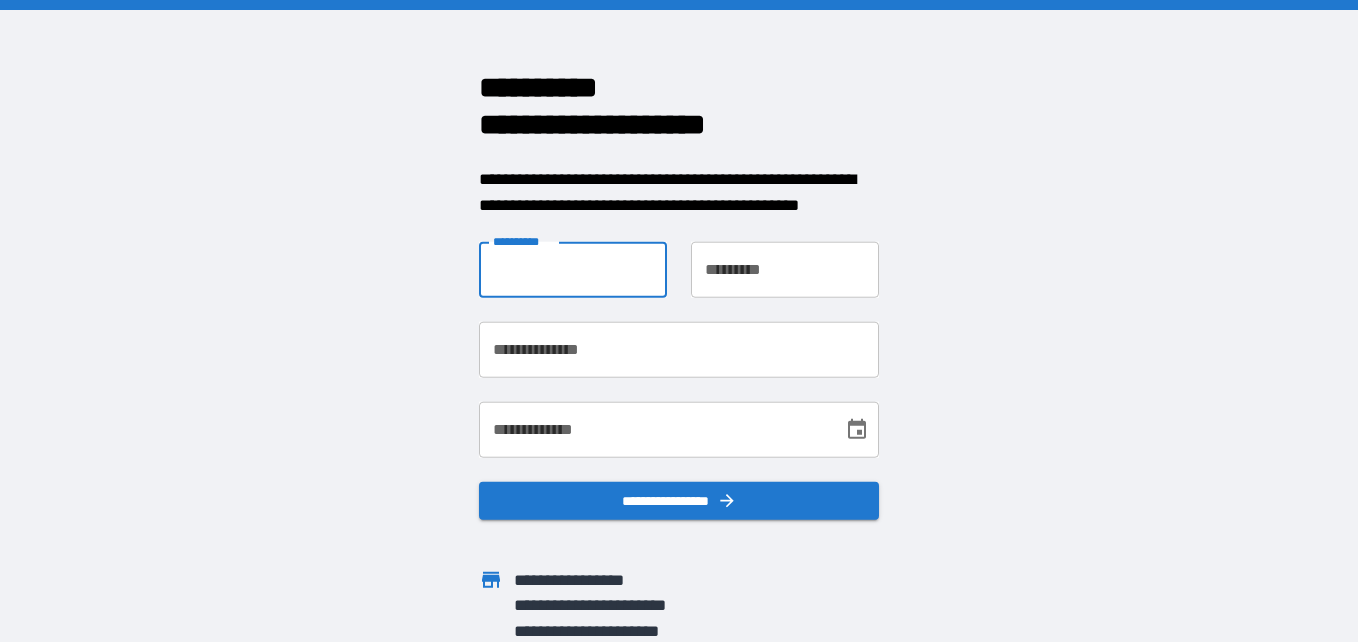 click on "**********" at bounding box center [573, 270] 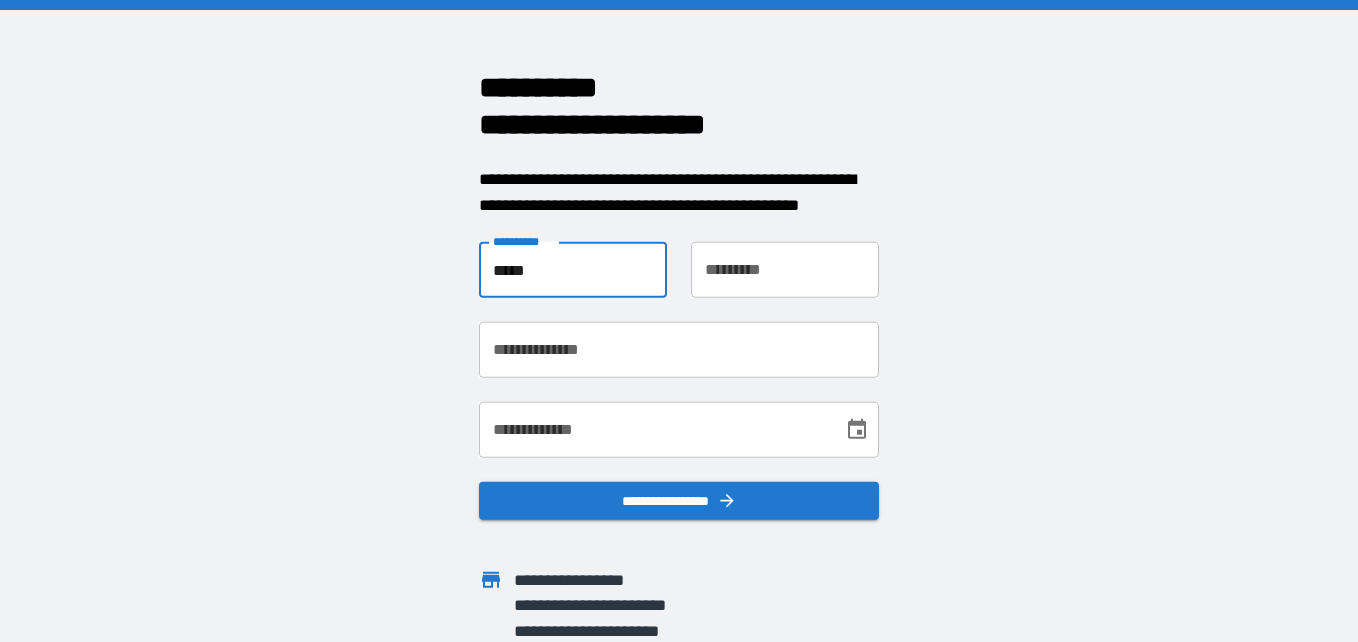 type on "*****" 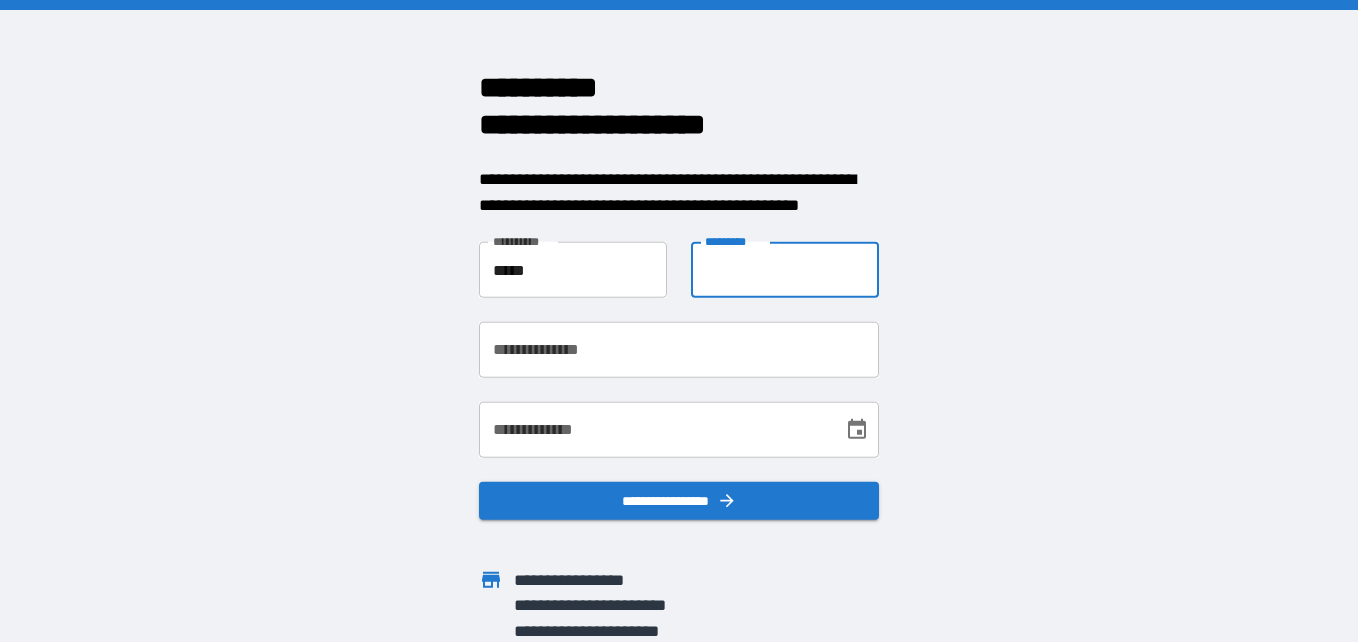 click on "**********" at bounding box center (785, 270) 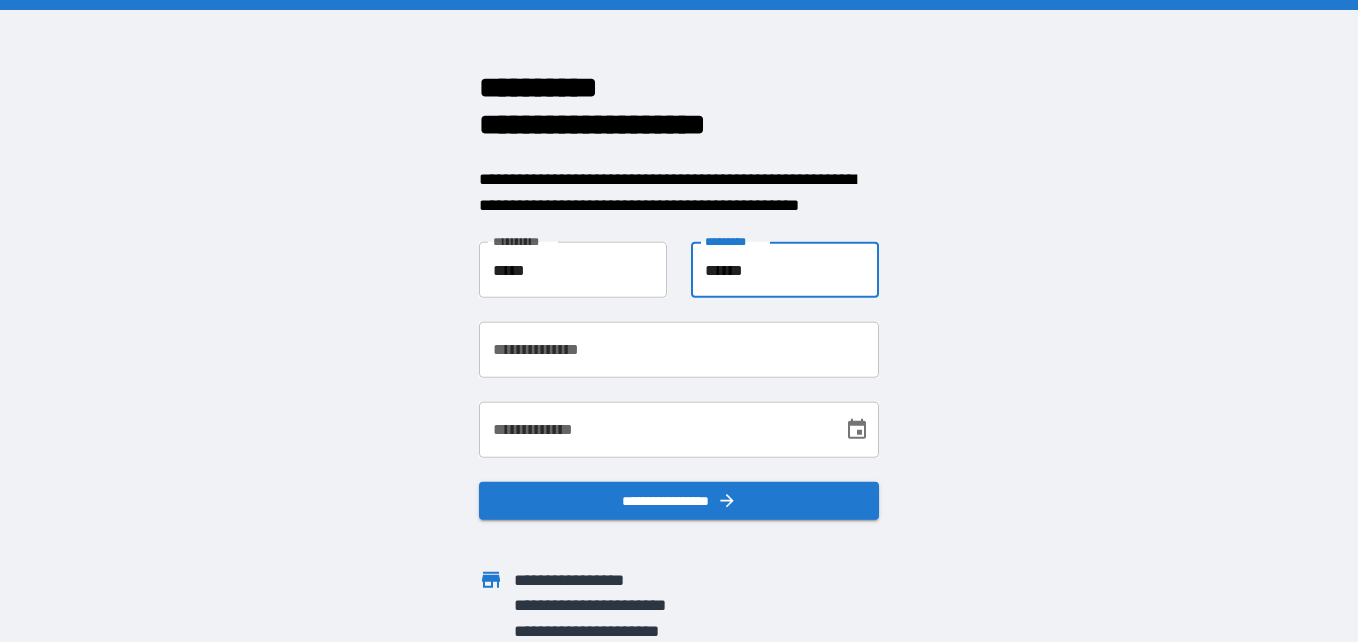 type on "******" 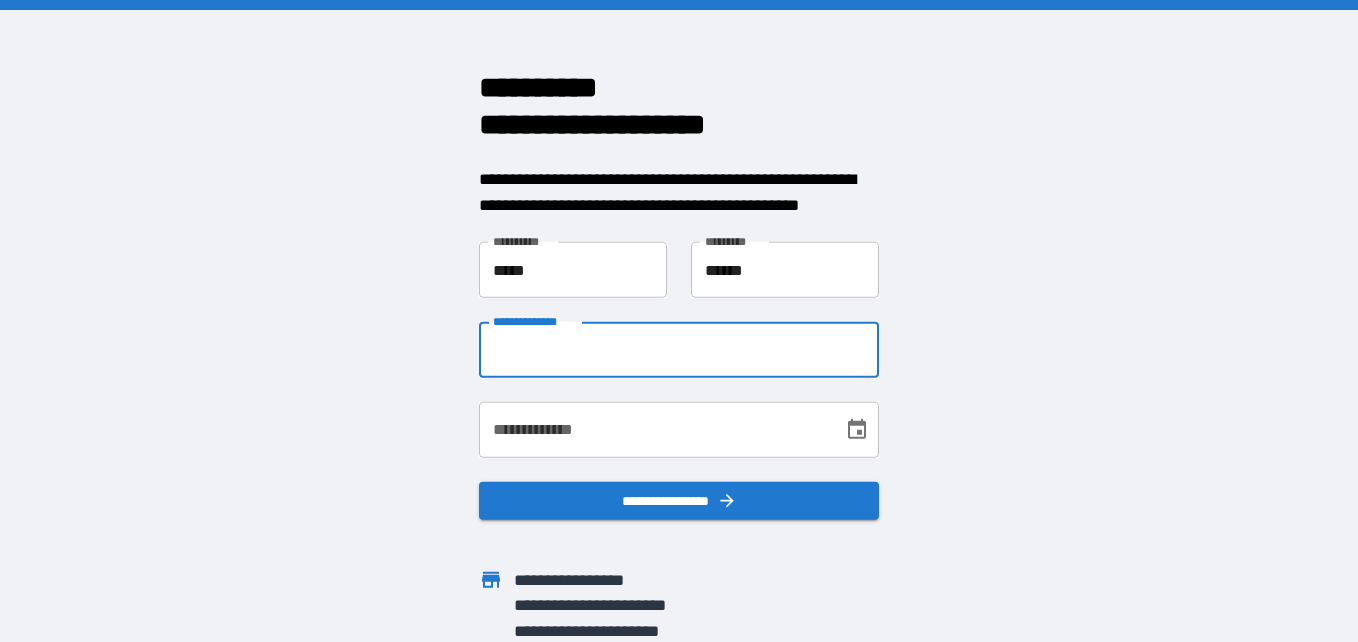 click on "**********" at bounding box center [679, 350] 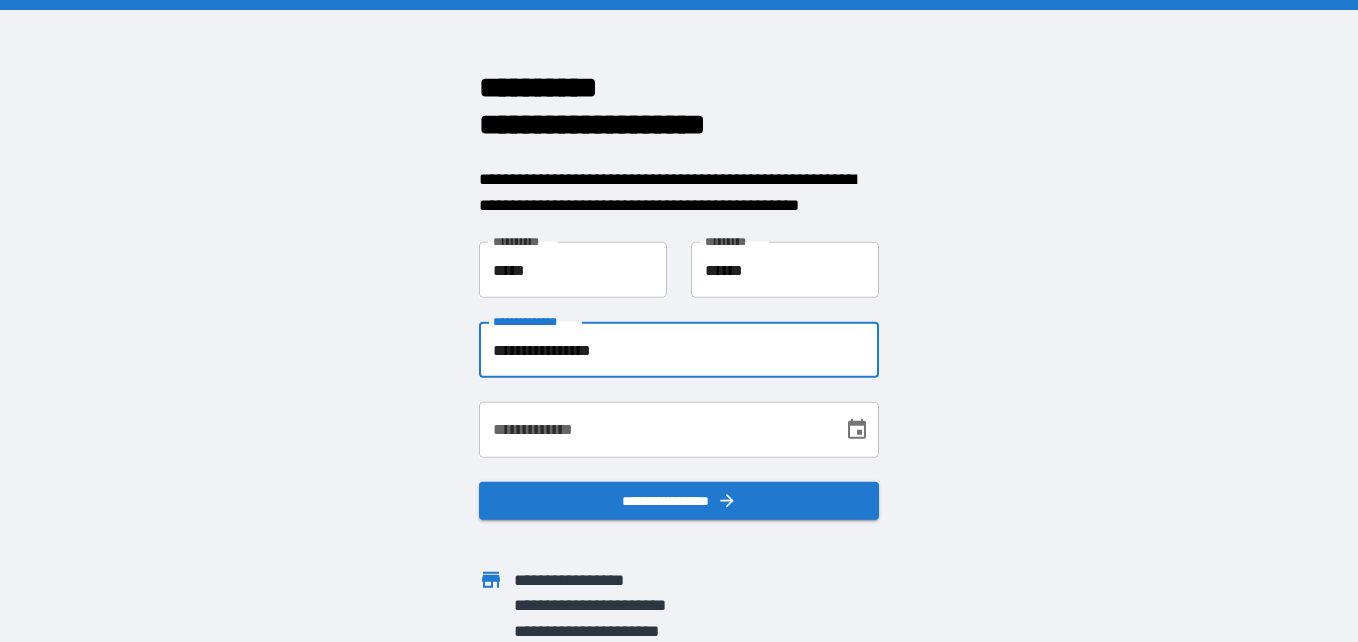 type on "**********" 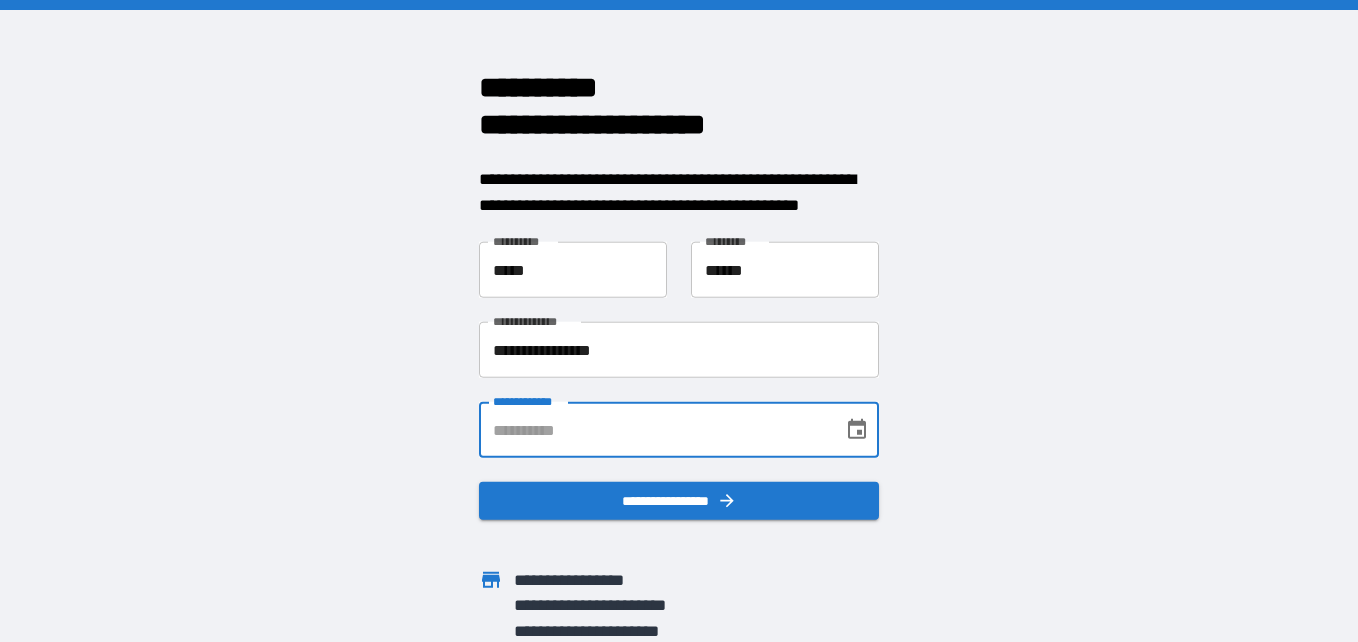 click on "**********" at bounding box center [654, 430] 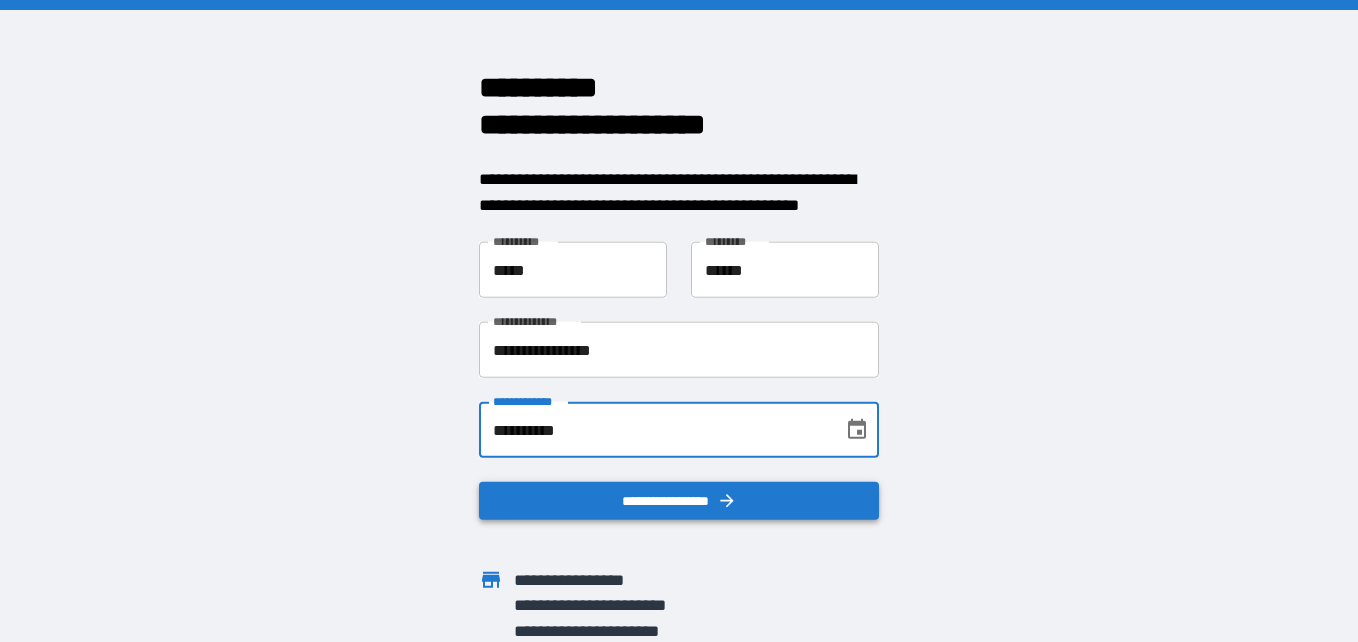 type on "**********" 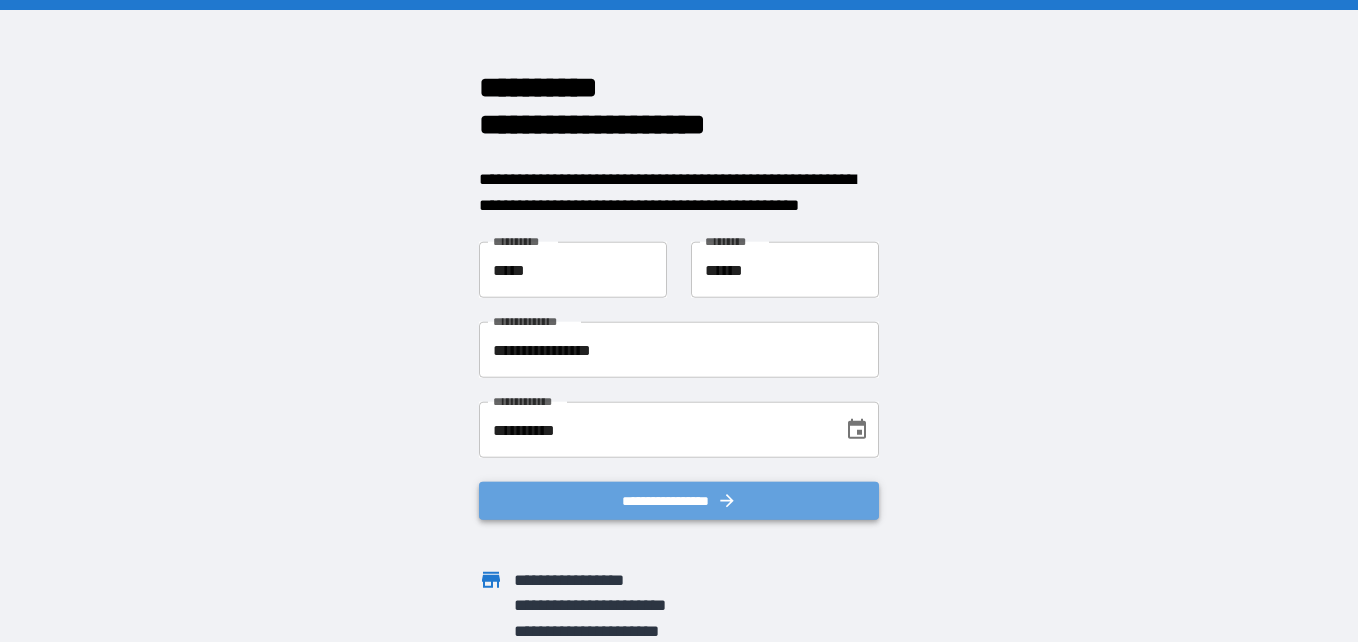 click on "**********" at bounding box center [679, 501] 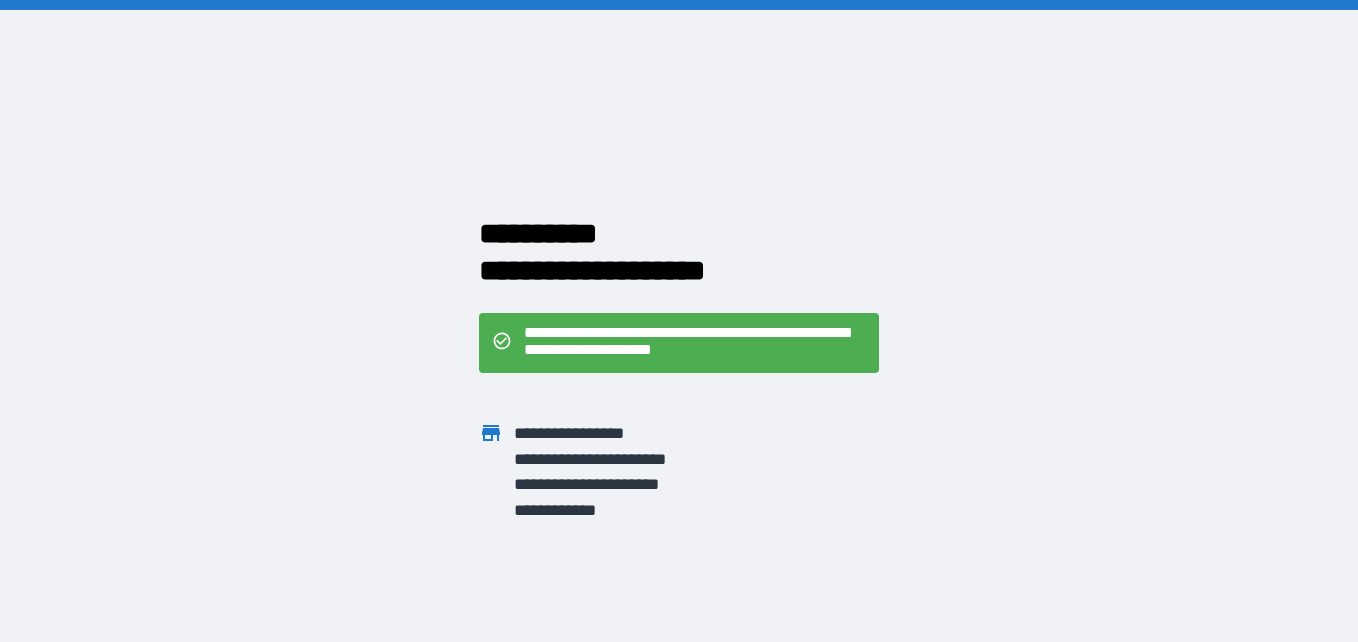 click on "**********" at bounding box center [667, 192] 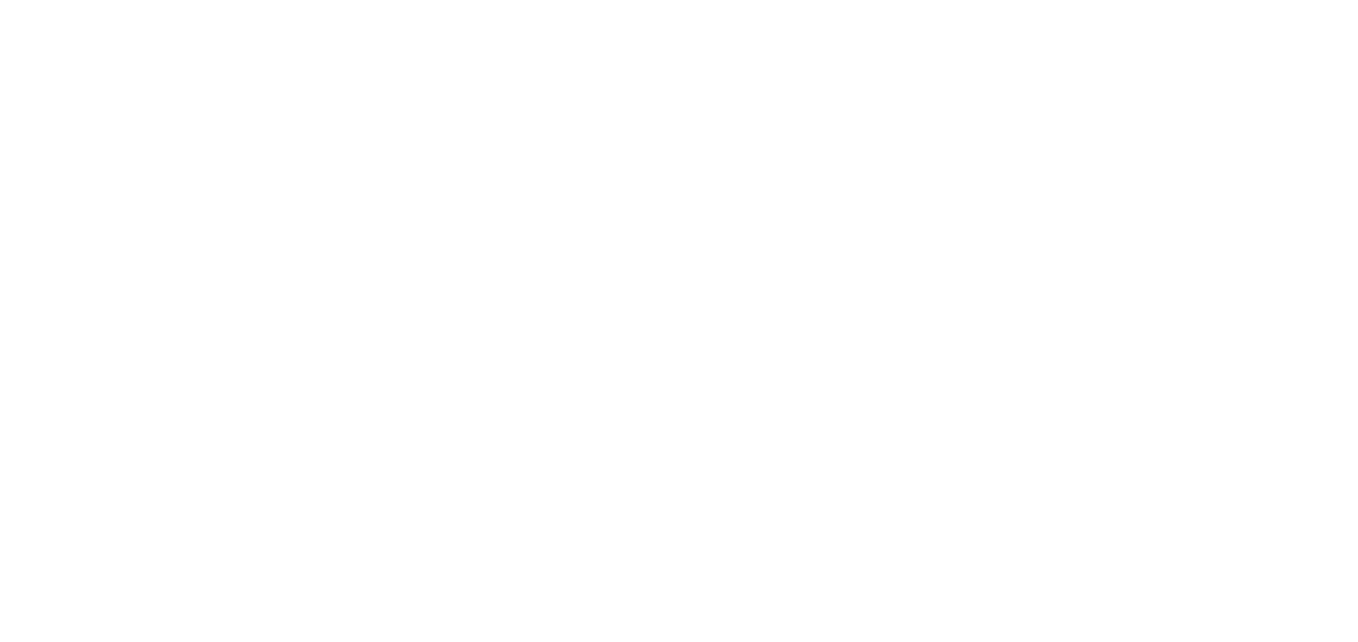 scroll, scrollTop: 0, scrollLeft: 0, axis: both 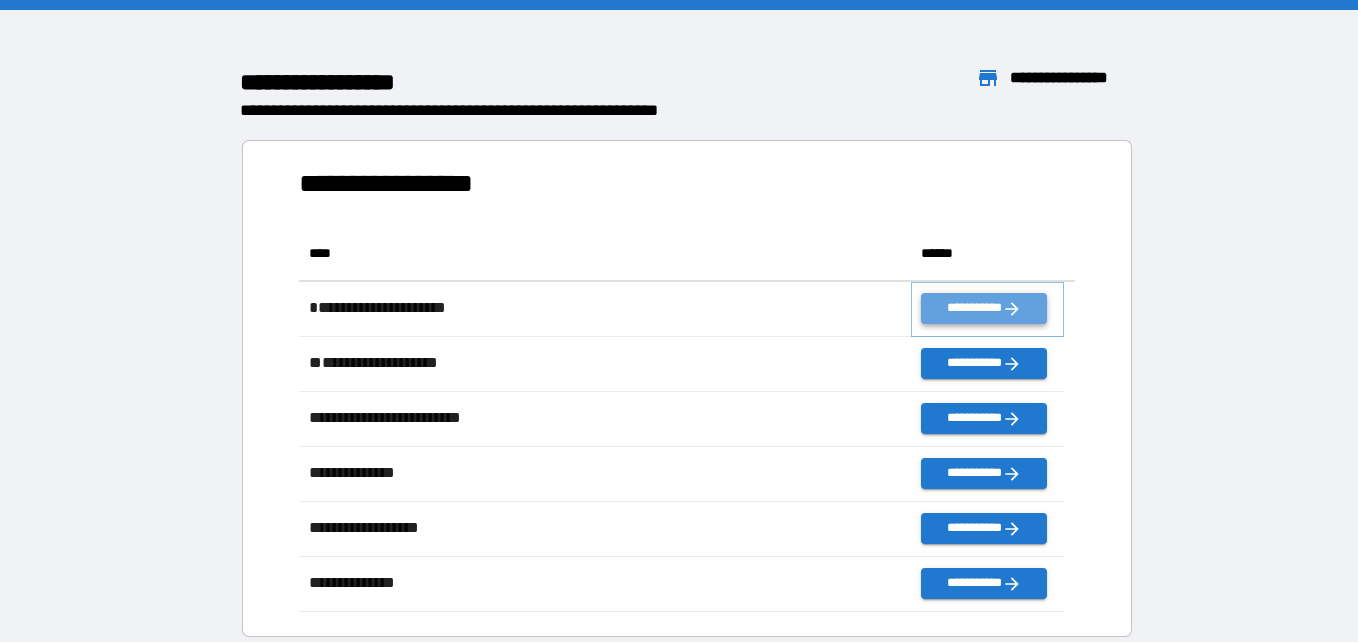 click on "**********" at bounding box center (983, 308) 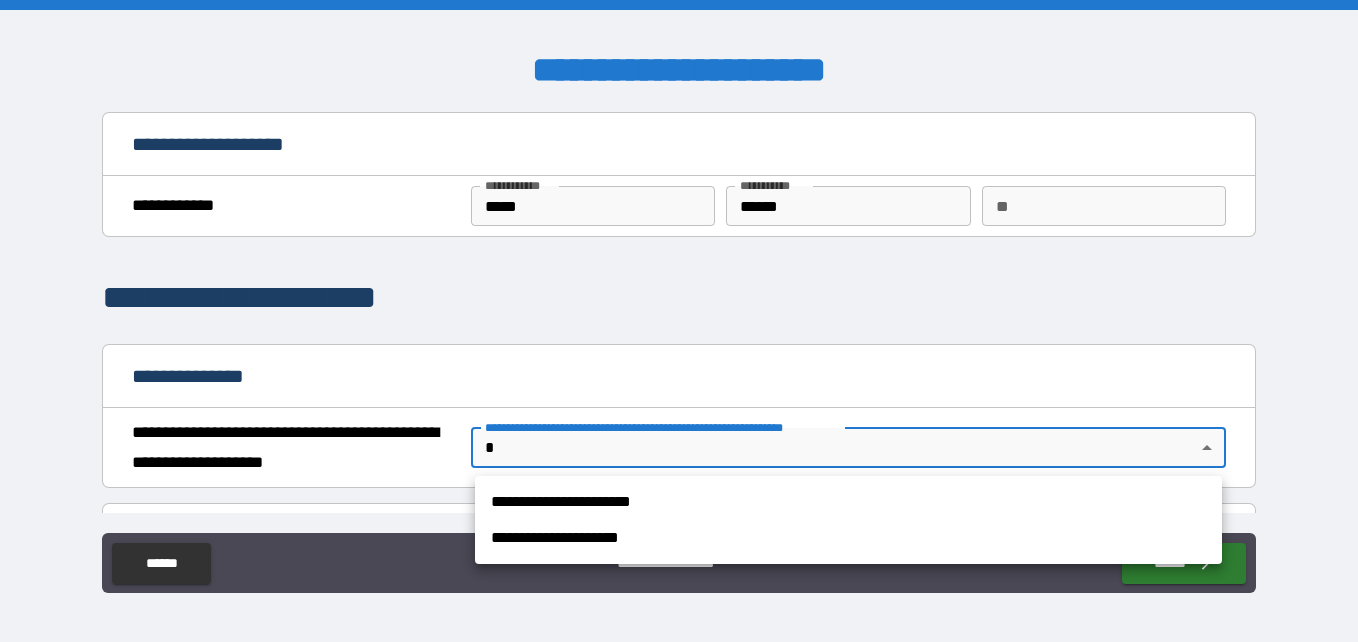 click on "**********" at bounding box center (679, 321) 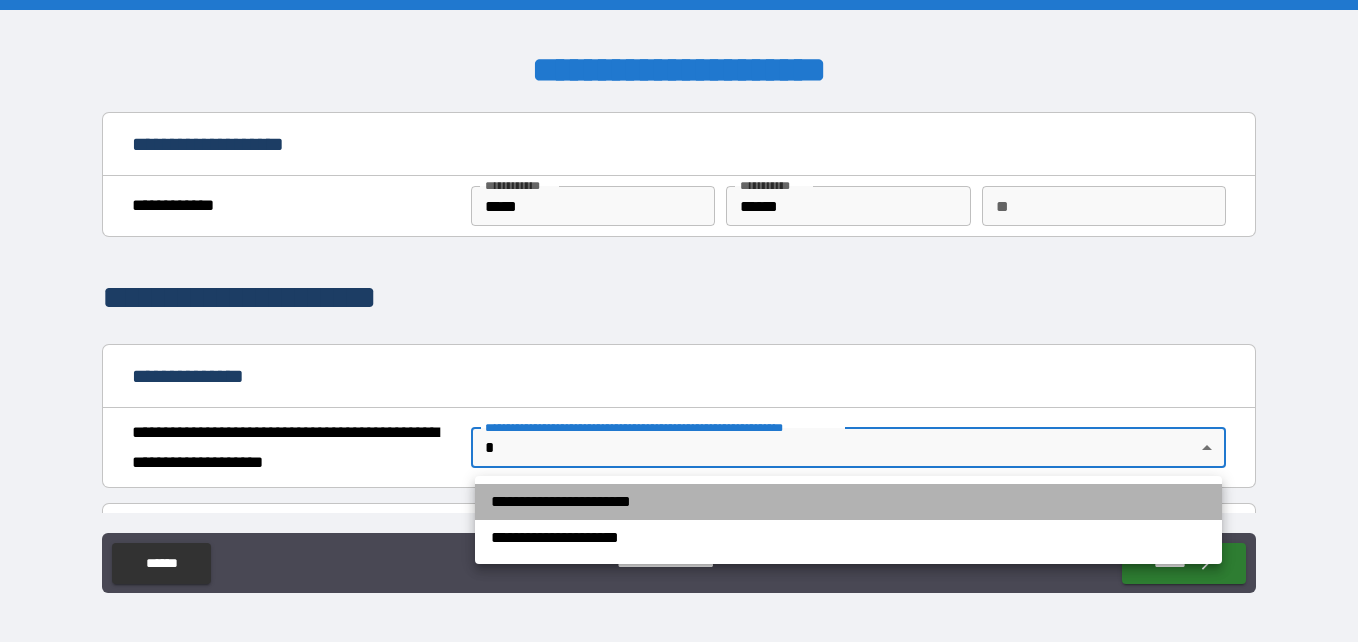 click on "**********" at bounding box center (848, 502) 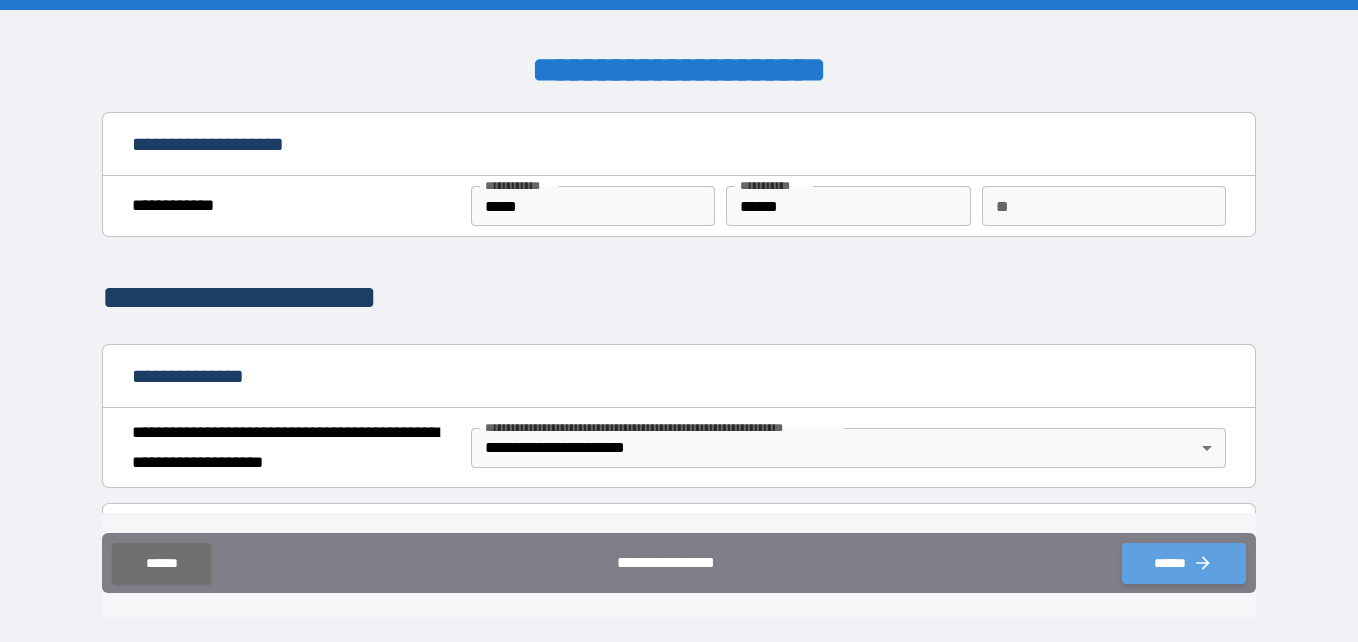 click on "******" at bounding box center [1184, 563] 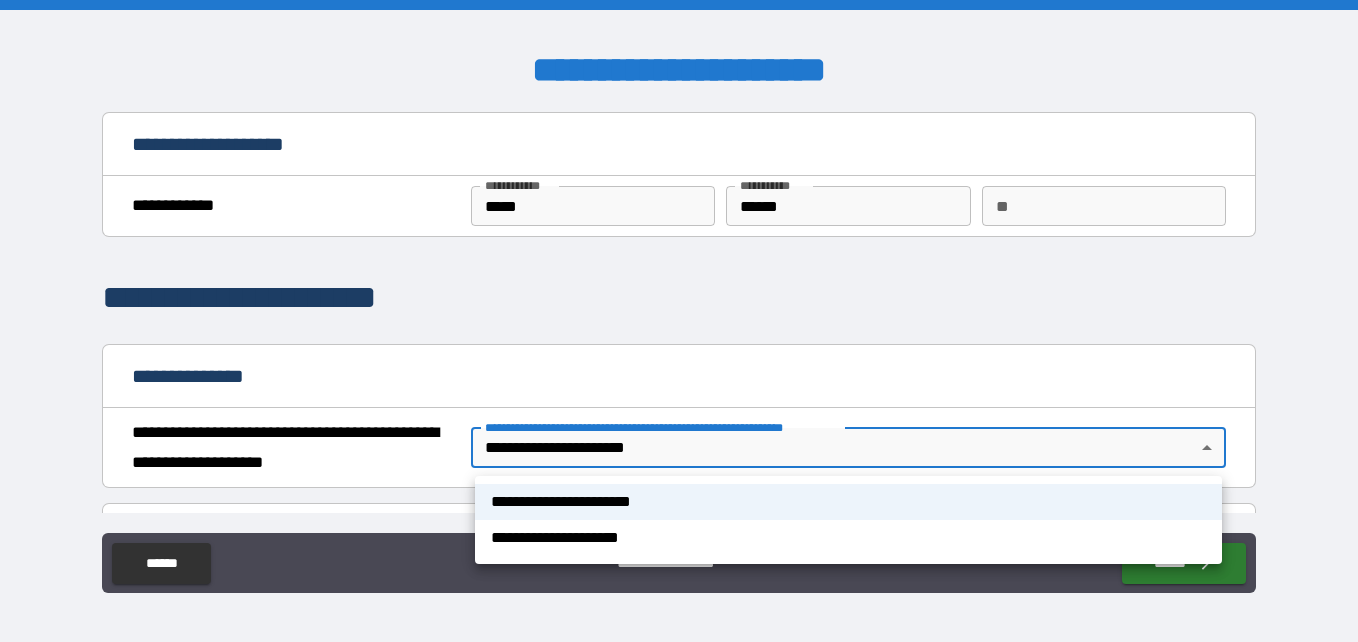 click on "**********" at bounding box center [679, 321] 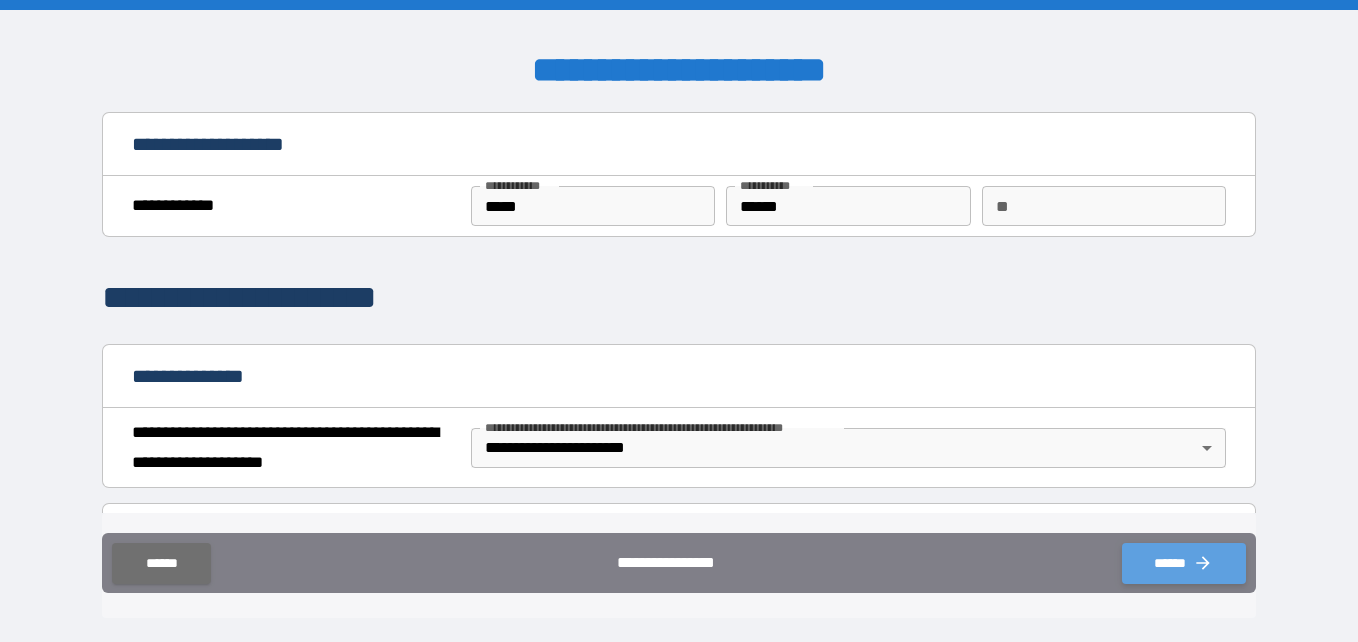 click on "******" at bounding box center (1184, 563) 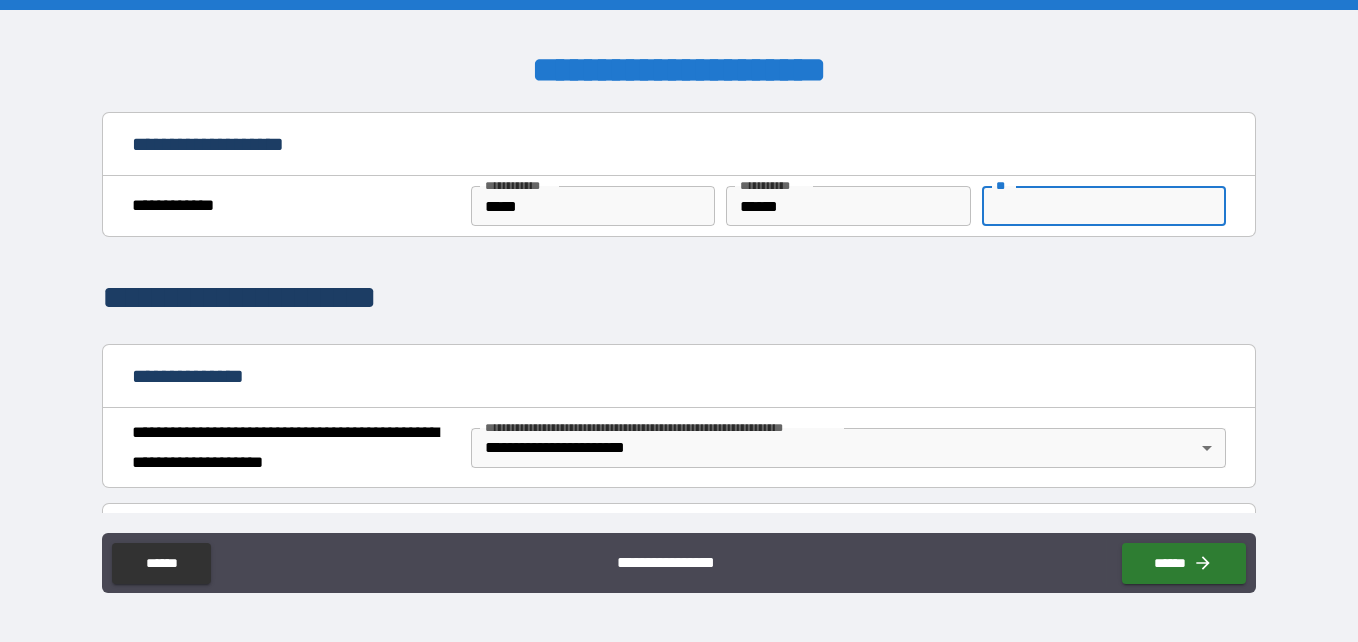 click on "**" at bounding box center (1104, 206) 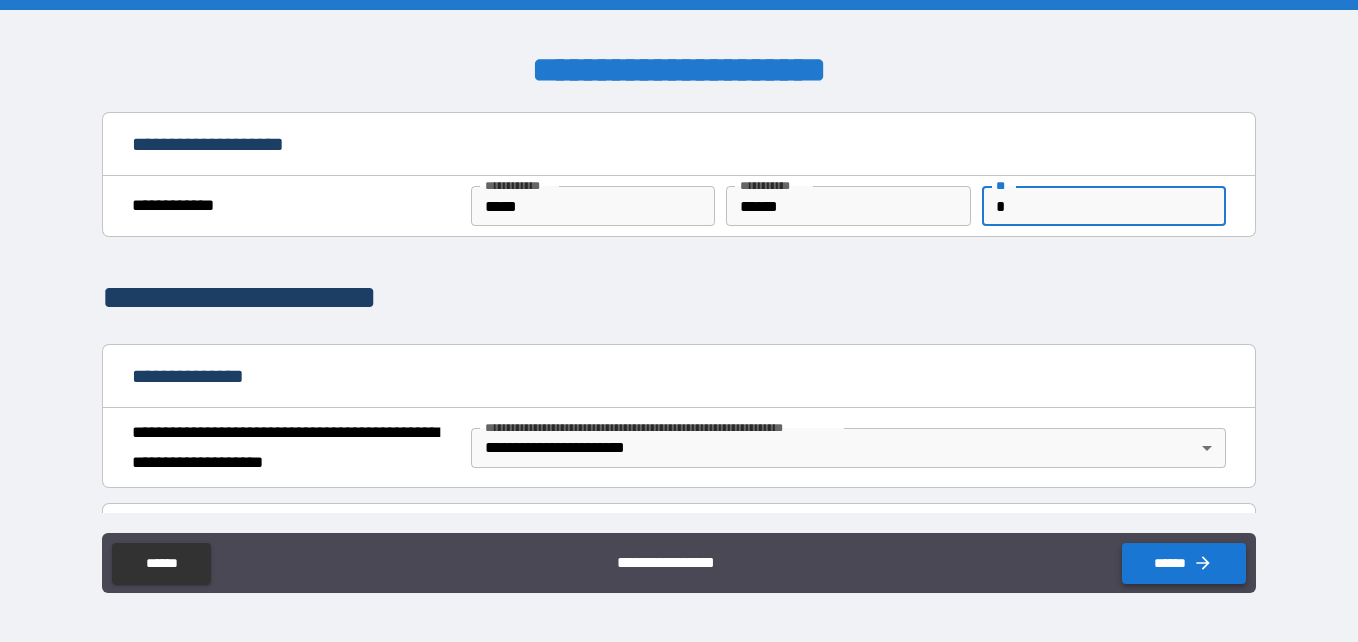 type on "*" 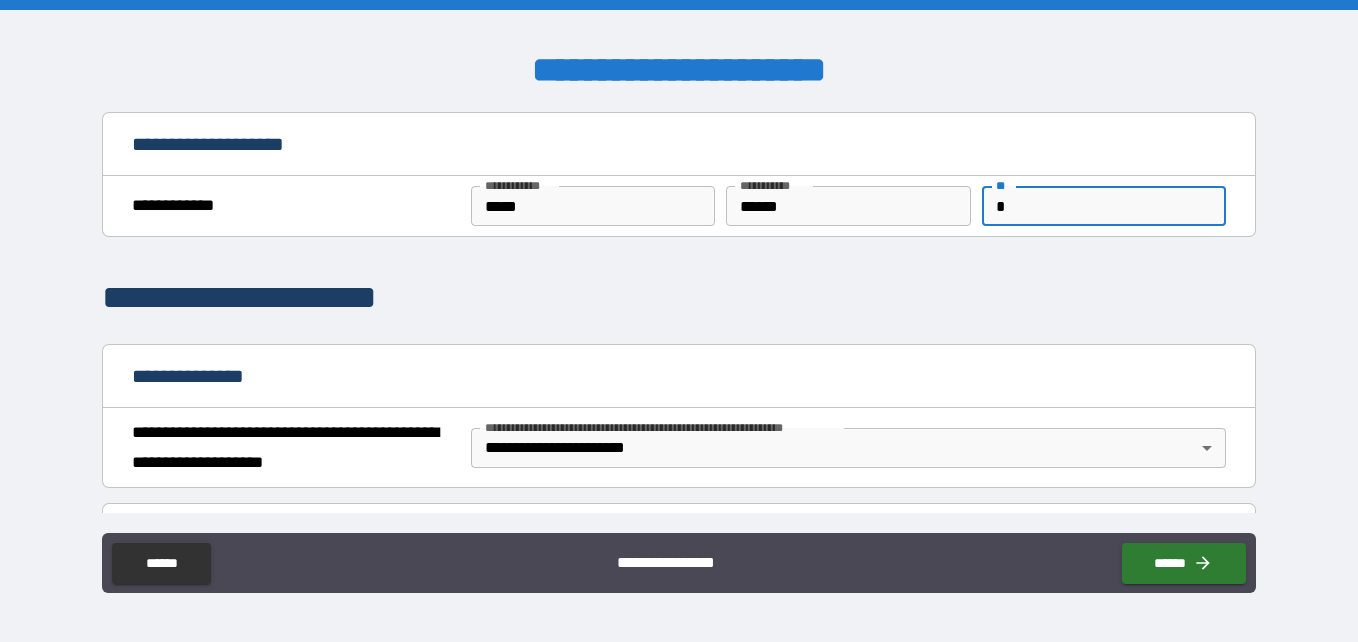 click on "*" at bounding box center [1104, 206] 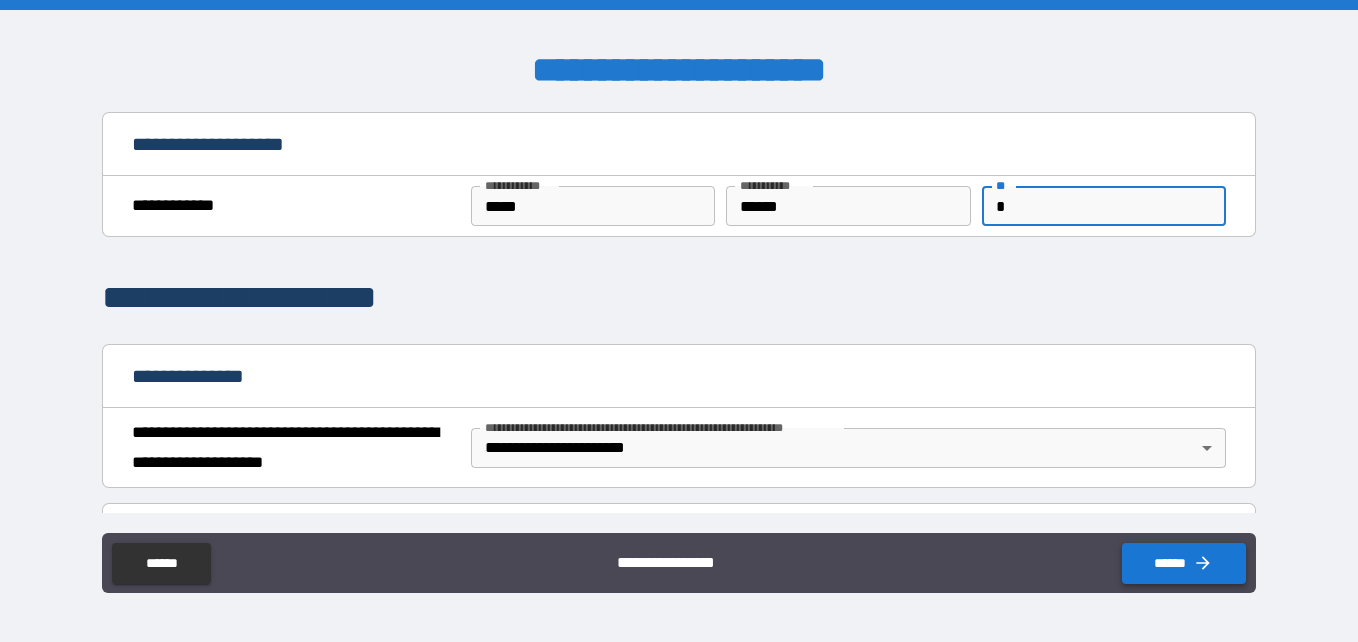 type on "*" 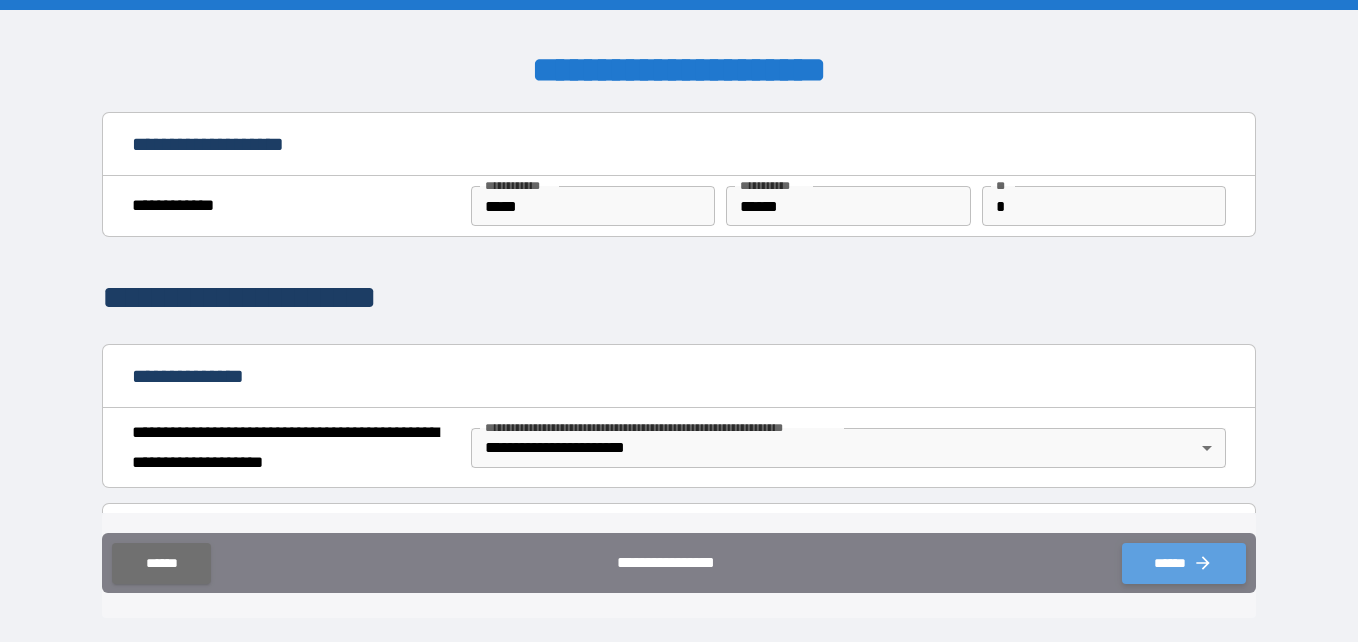 click on "******" at bounding box center [1184, 563] 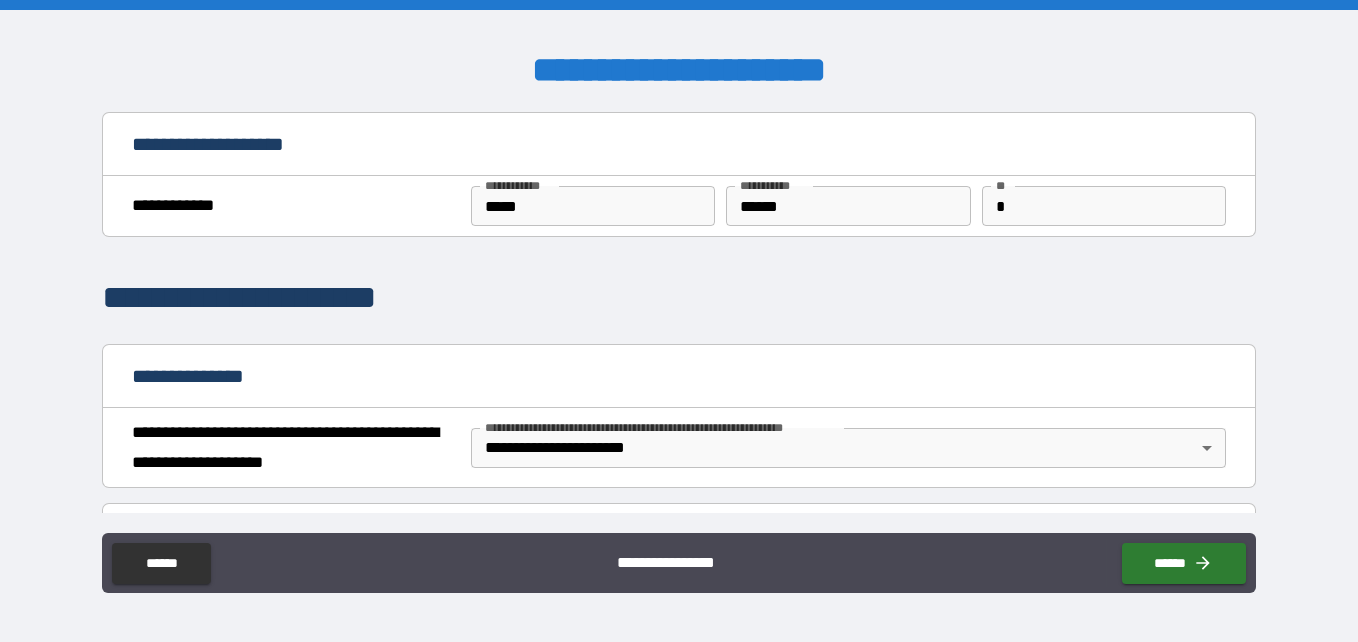 scroll, scrollTop: 351, scrollLeft: 0, axis: vertical 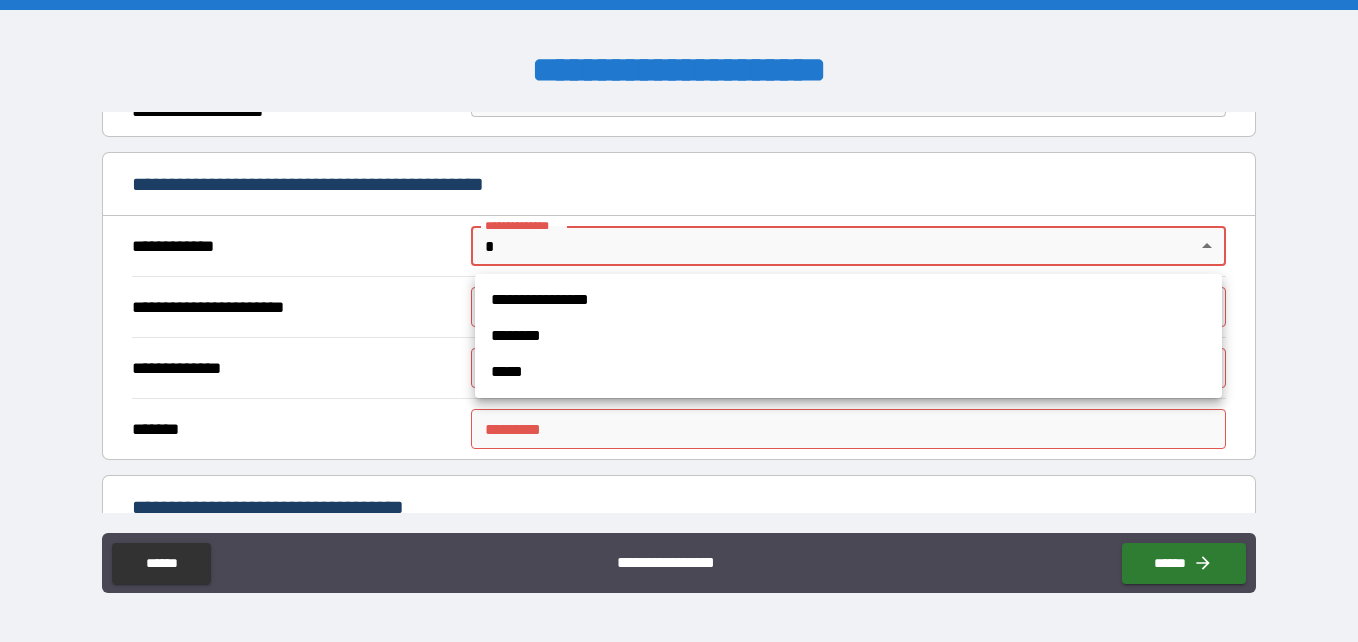 click on "**********" at bounding box center (679, 321) 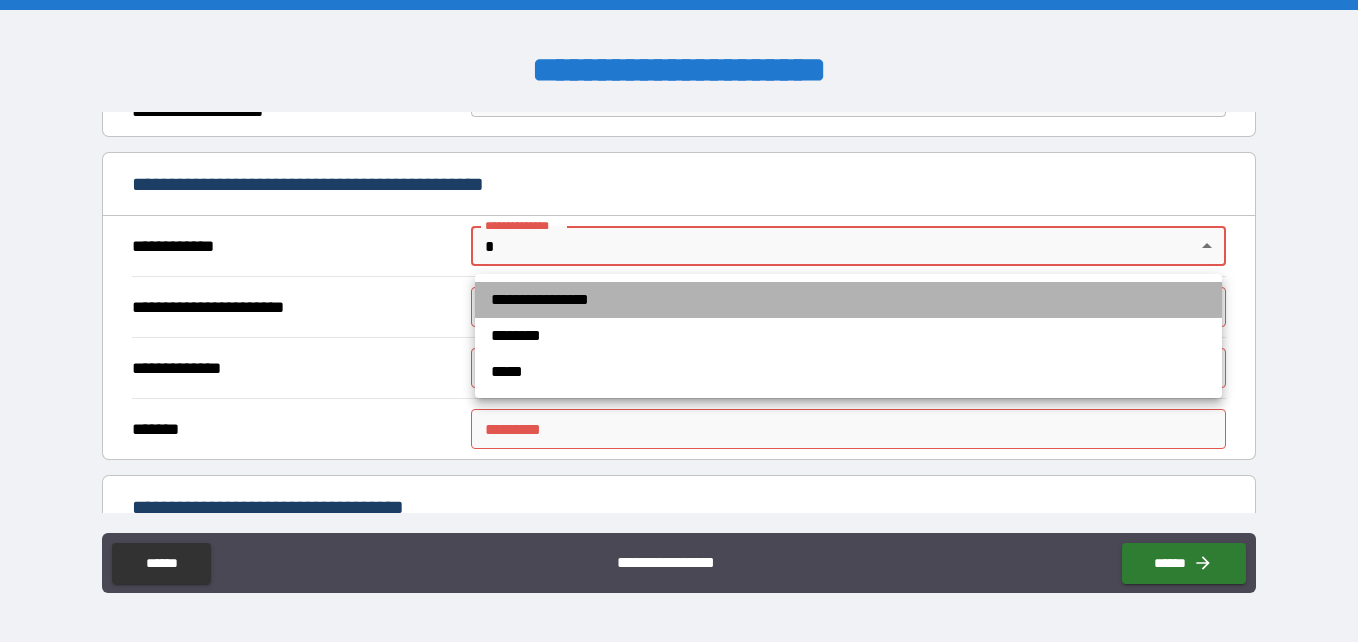click on "**********" at bounding box center (848, 300) 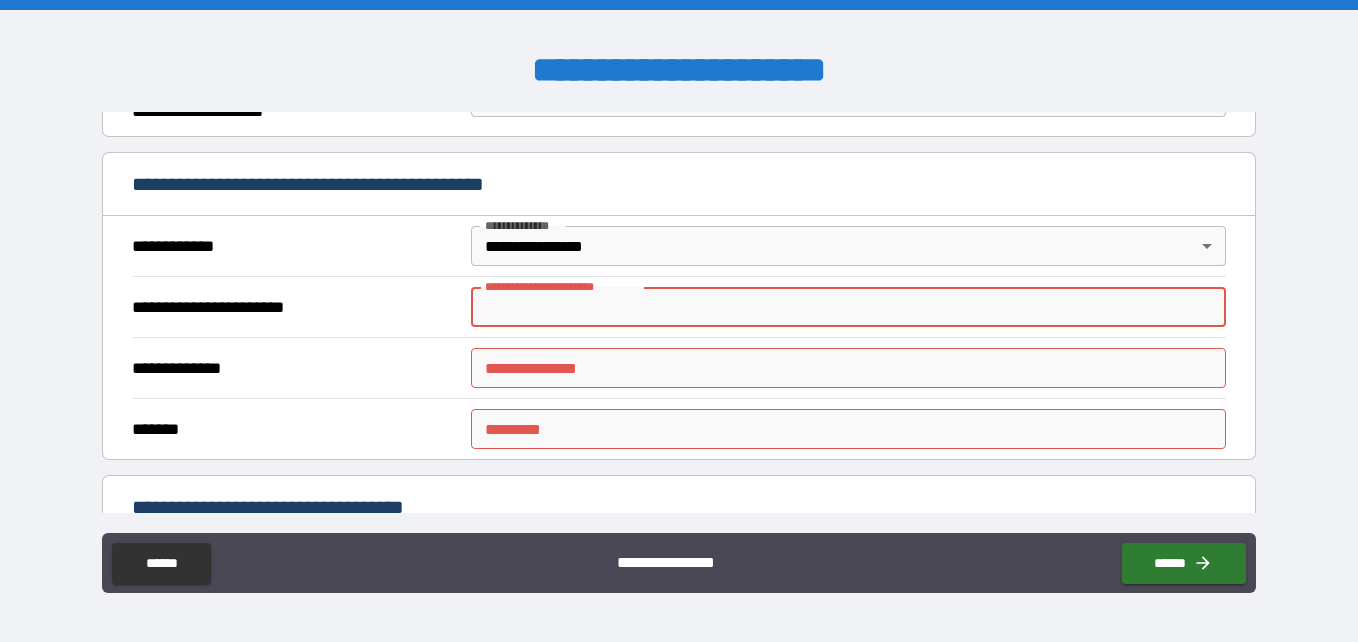 click on "**********" at bounding box center [848, 307] 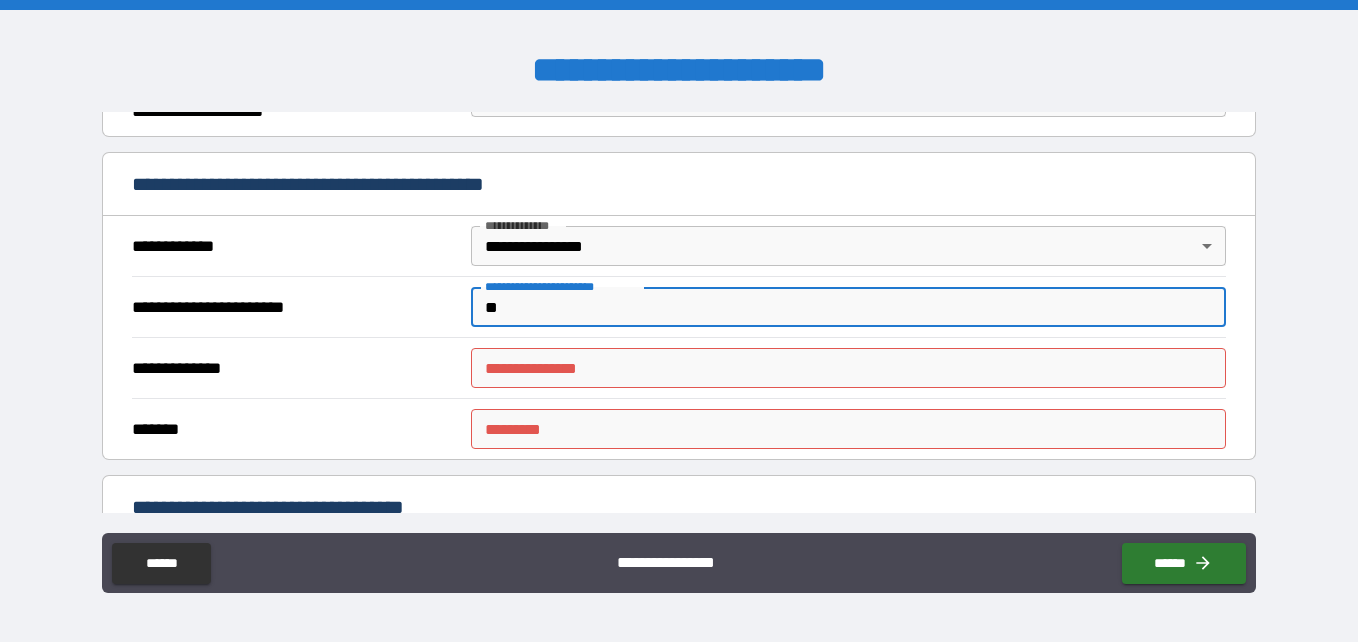 type on "*" 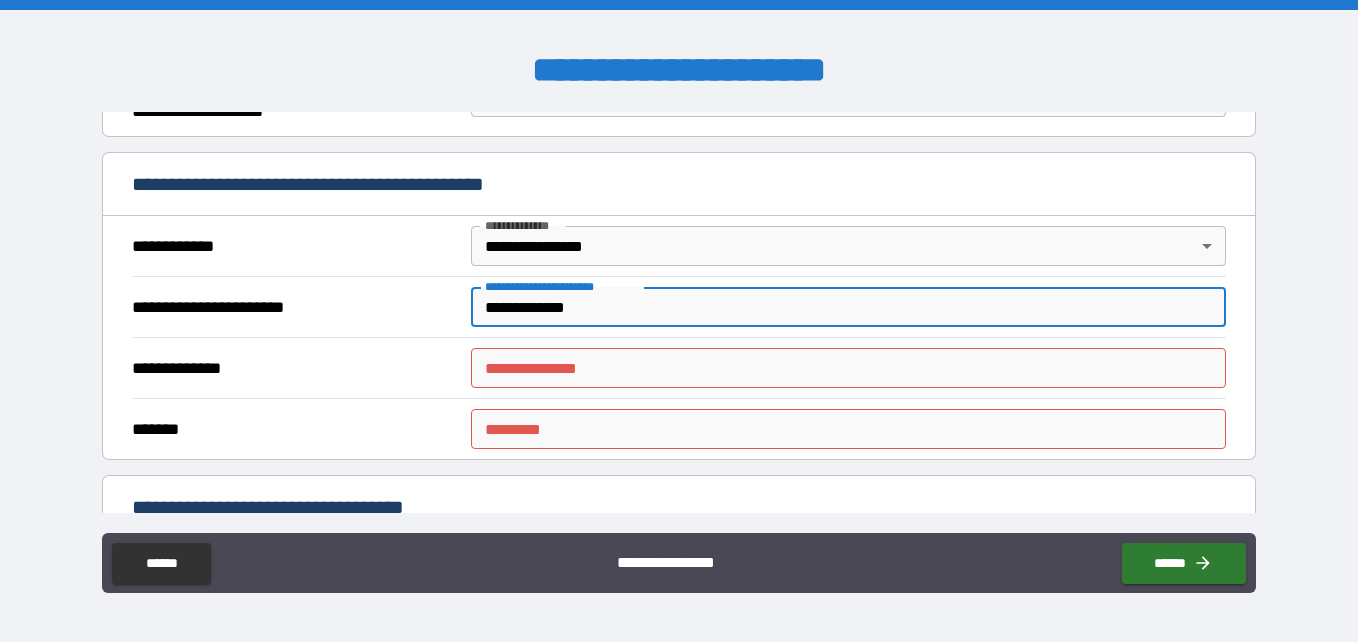 type on "**********" 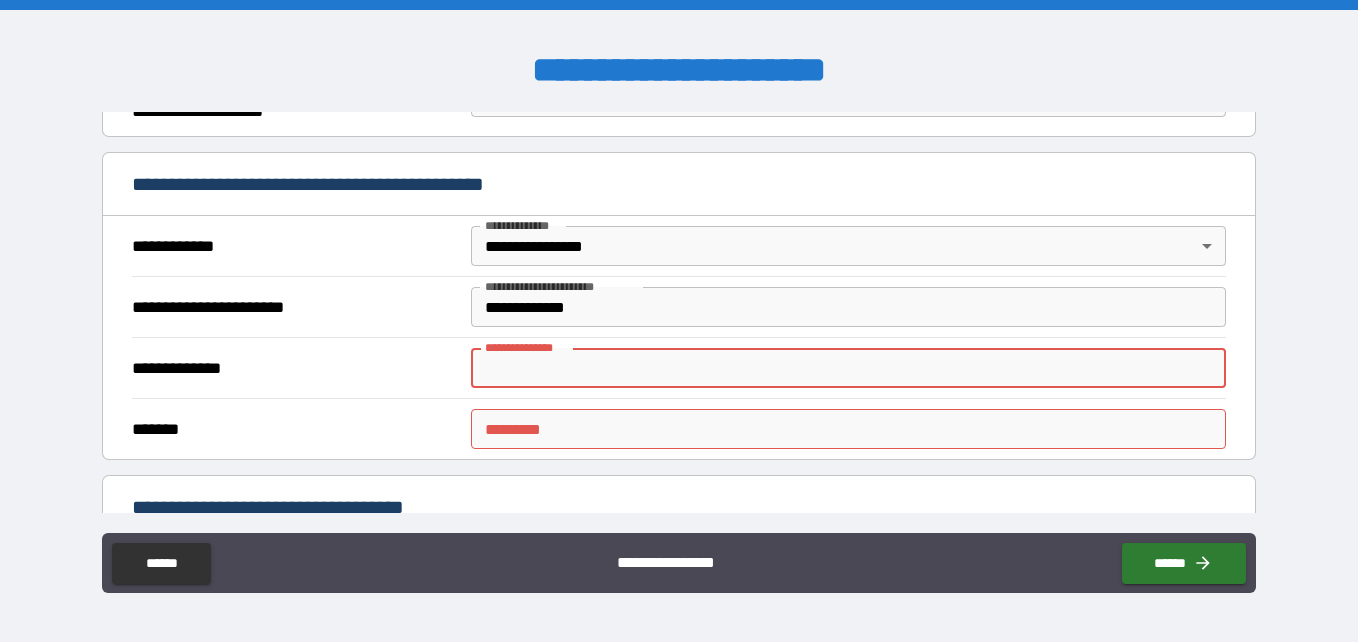 click on "**********" at bounding box center (848, 368) 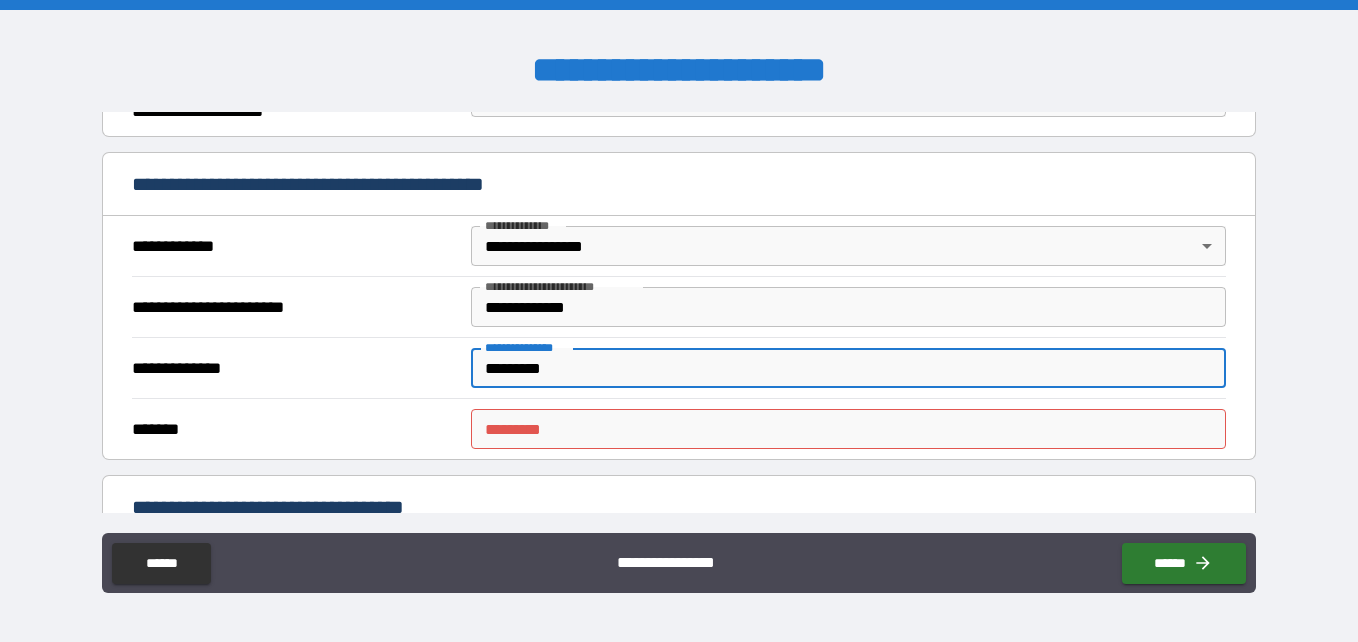 type on "*********" 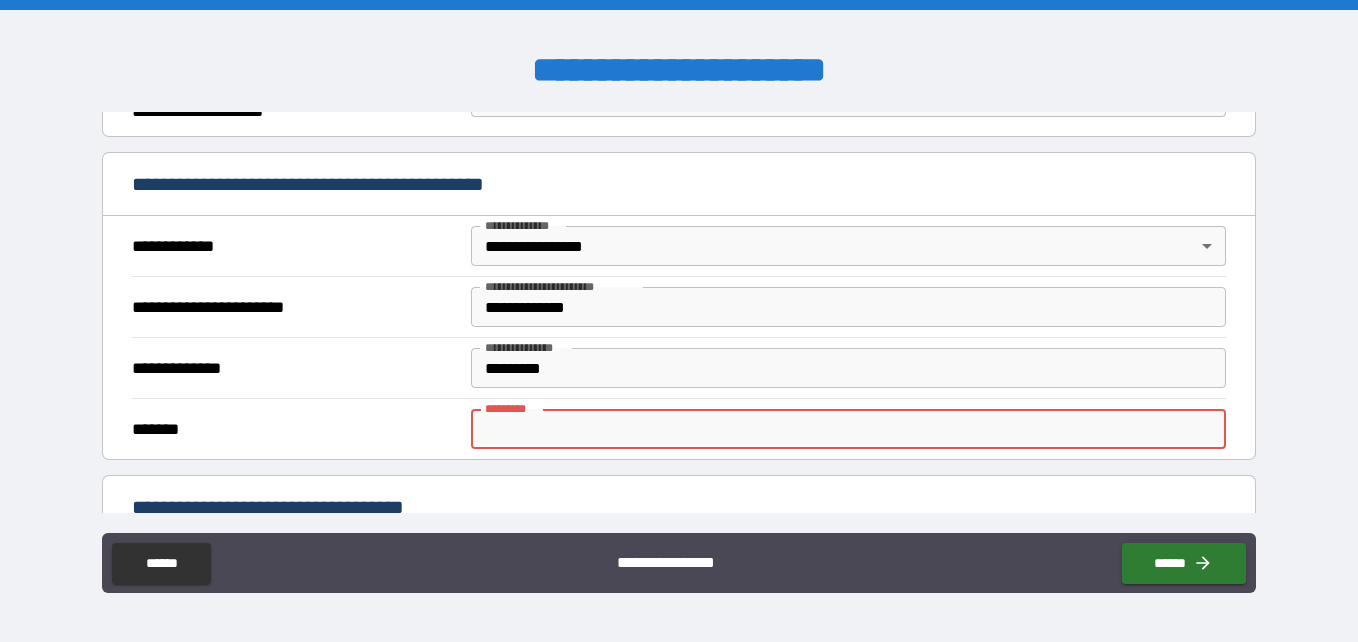 click on "*******   *" at bounding box center (848, 429) 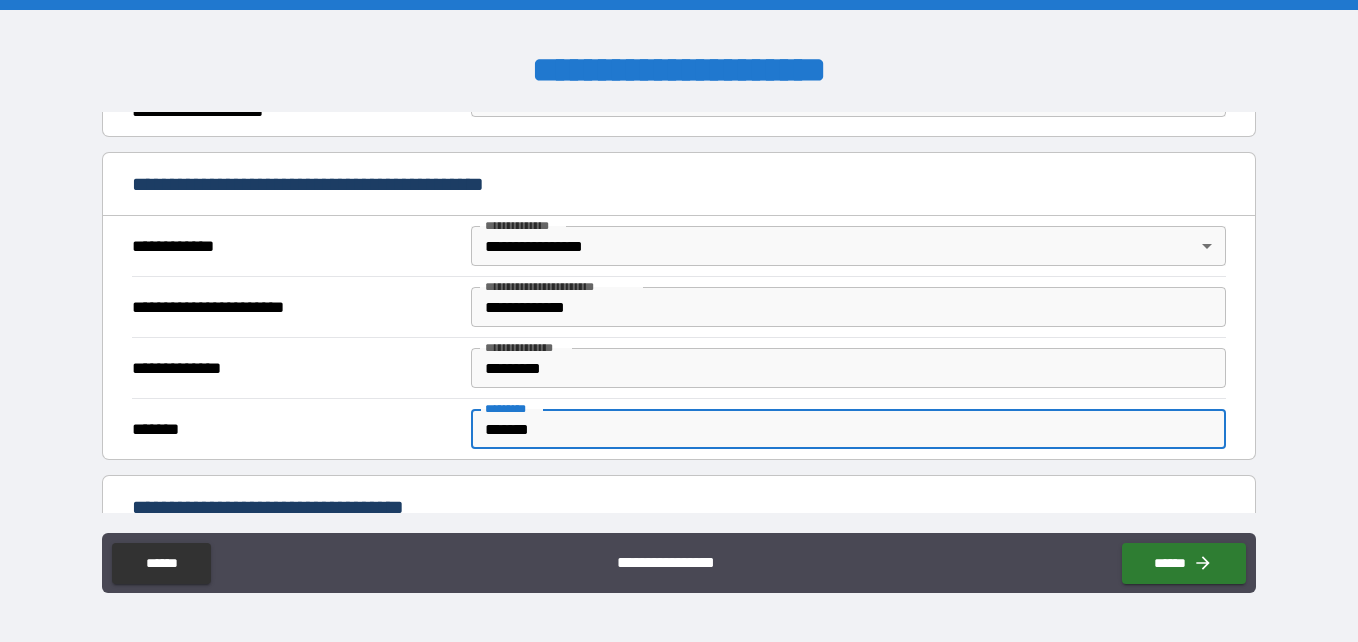 scroll, scrollTop: 702, scrollLeft: 0, axis: vertical 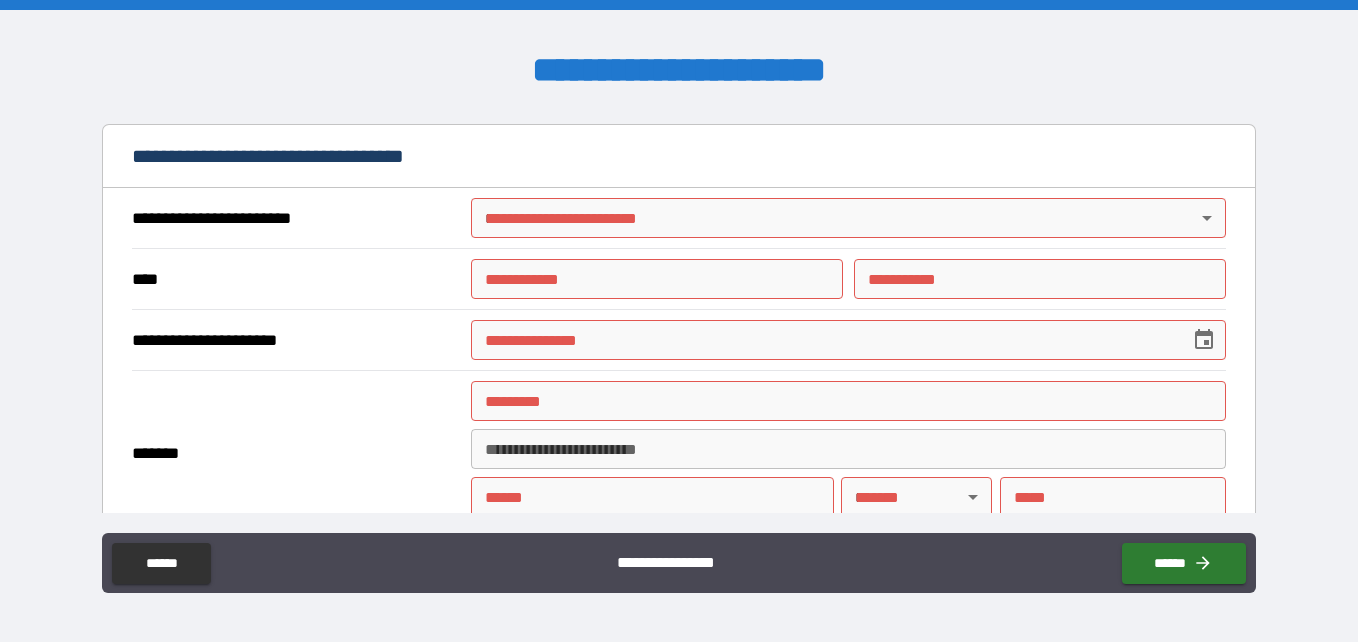 type on "**********" 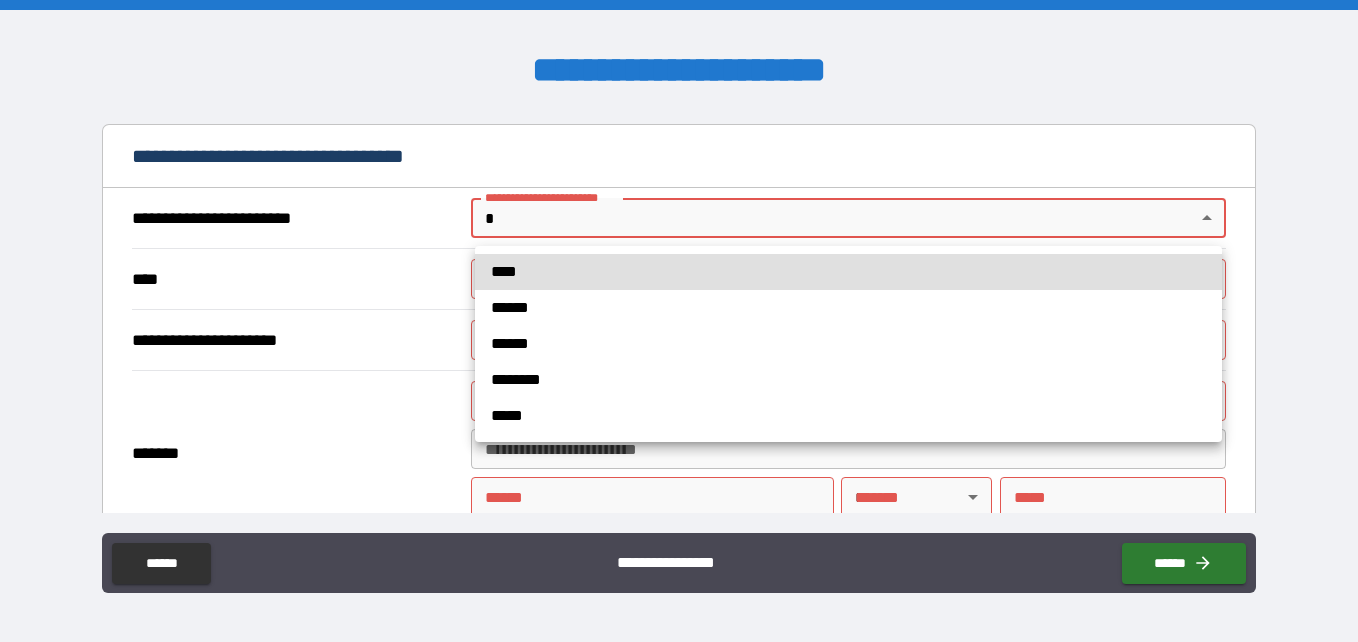 click on "**********" at bounding box center (679, 321) 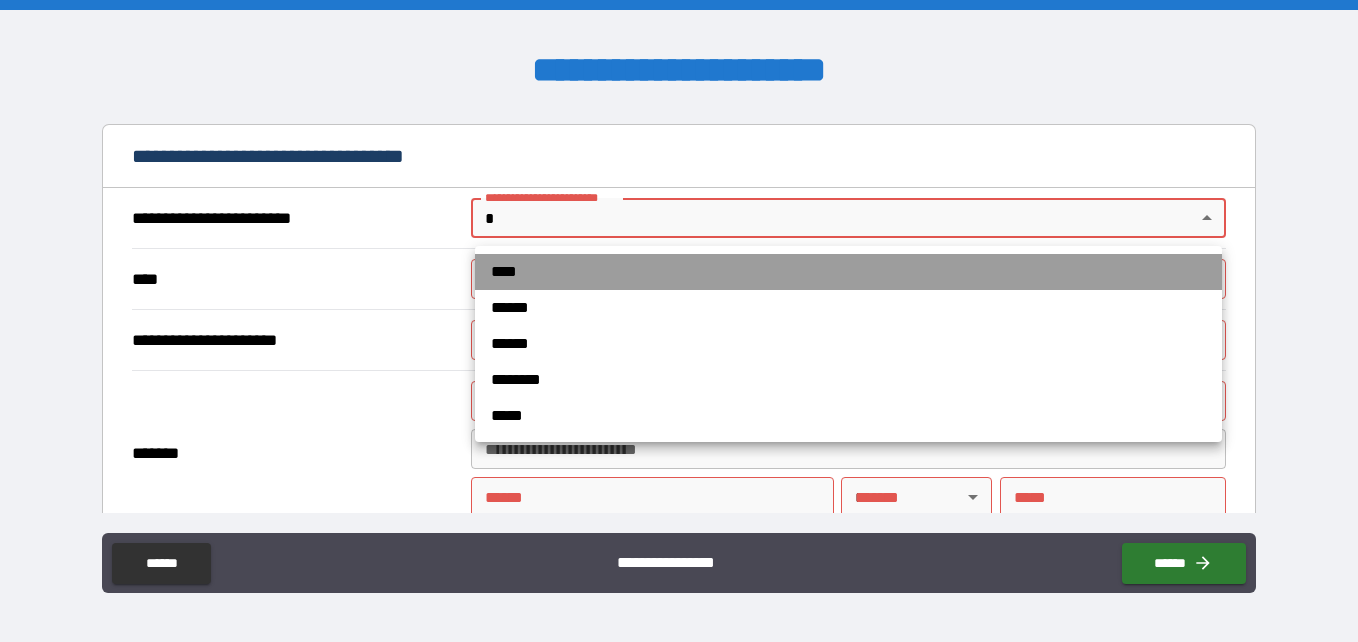 click on "****" at bounding box center (848, 272) 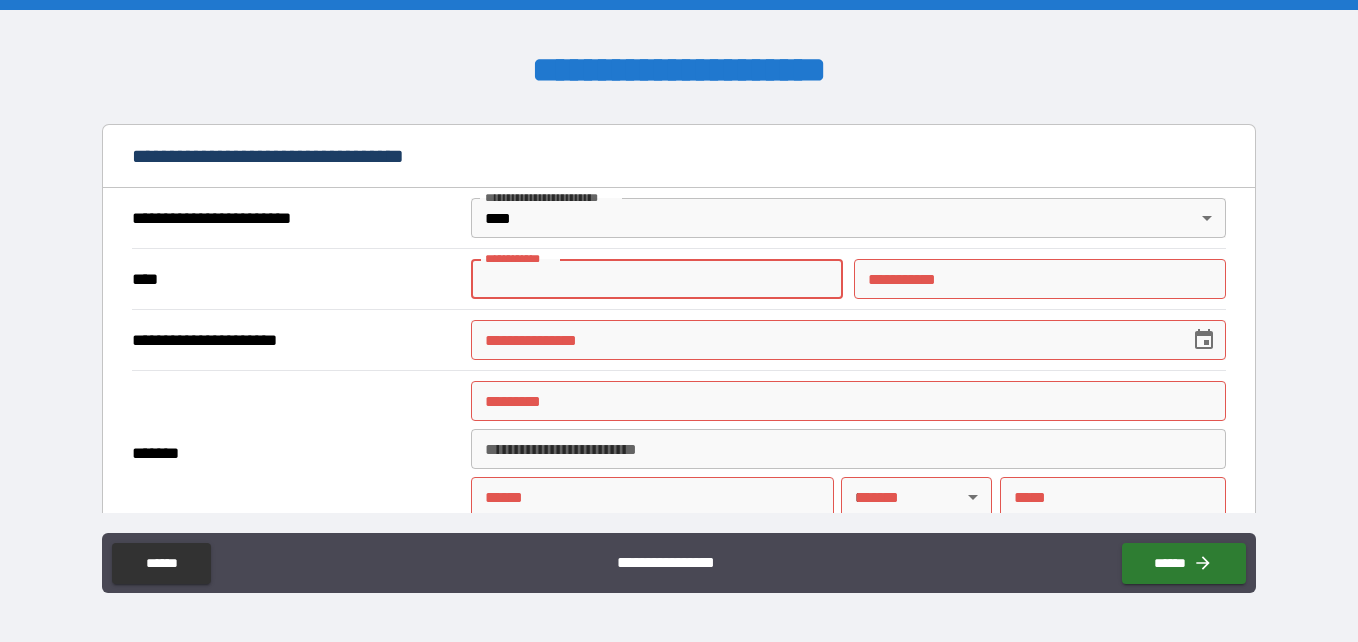 click on "**********" at bounding box center [657, 279] 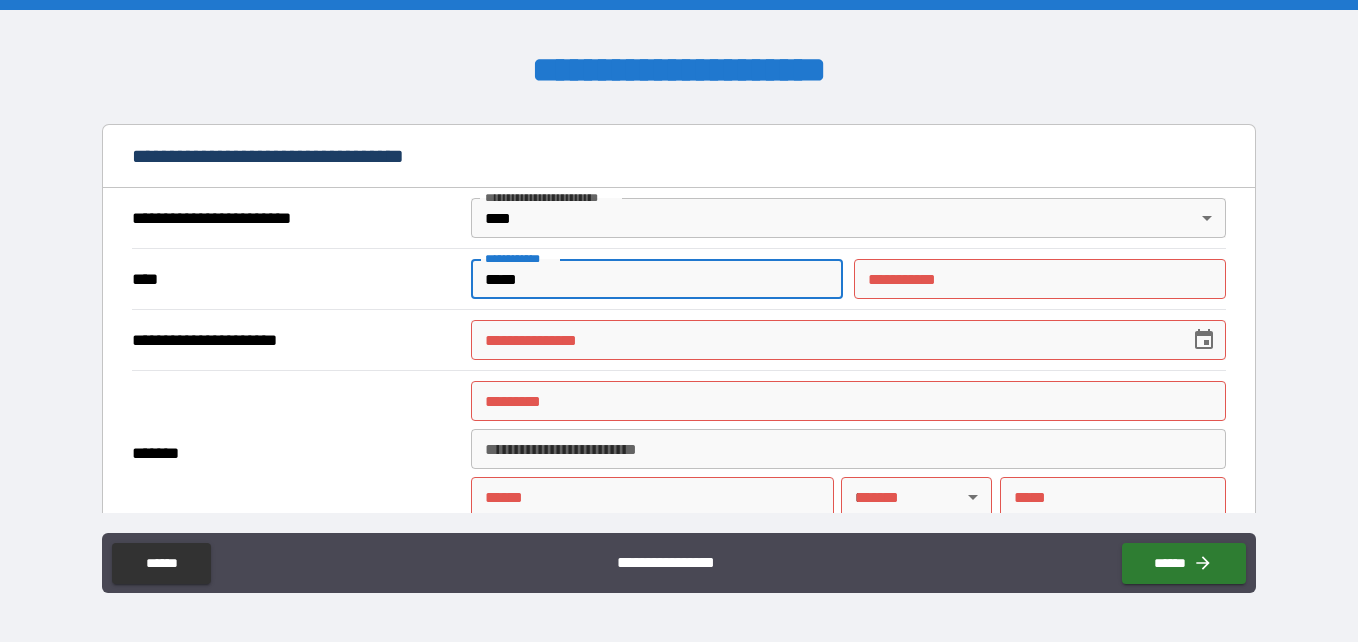 type on "*****" 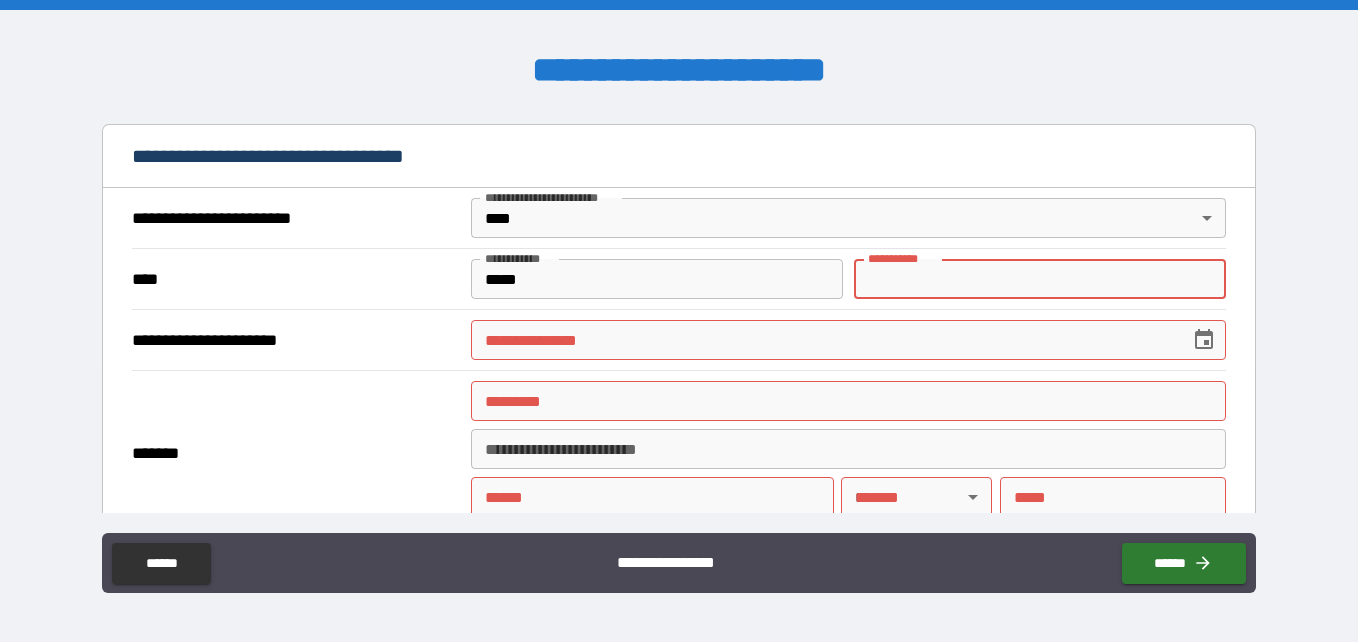 click on "*********   *" at bounding box center (1040, 279) 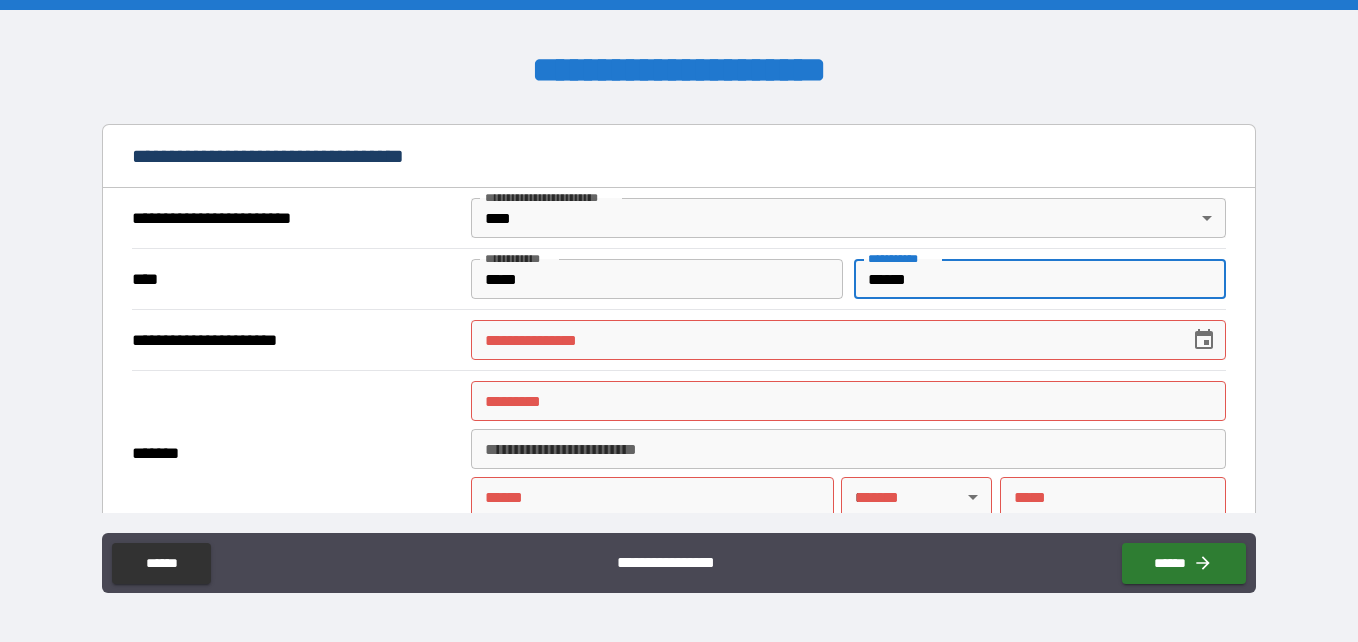 type on "******" 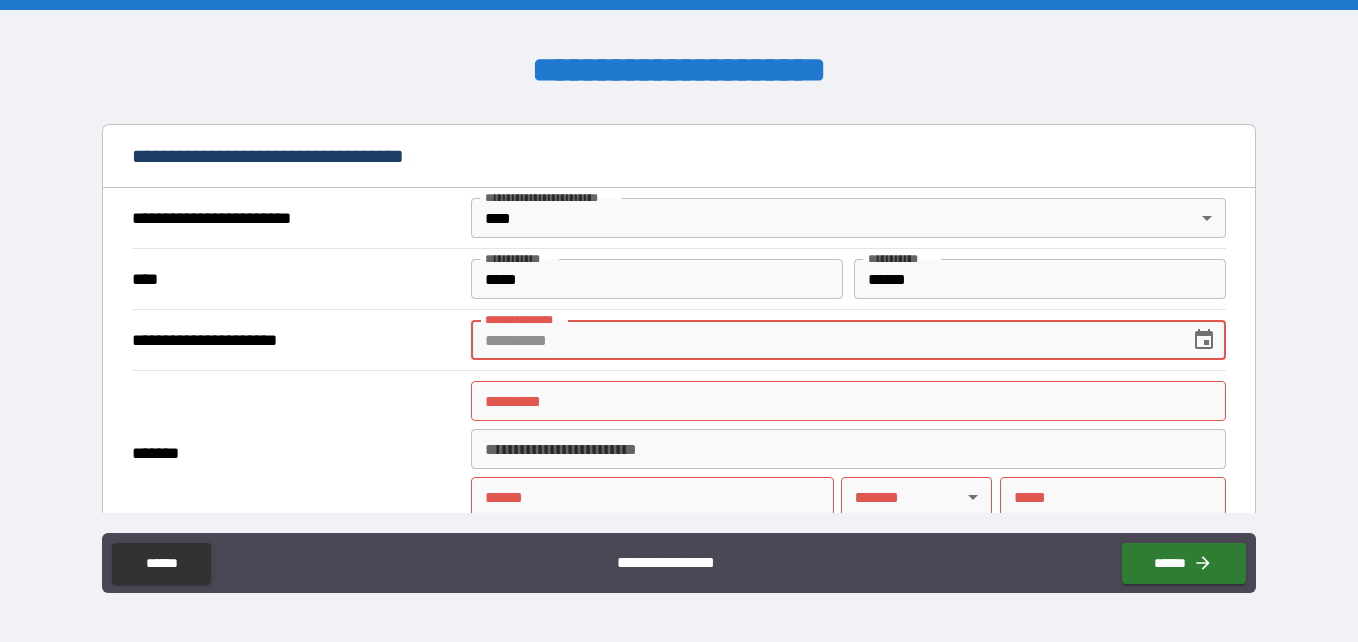 click on "**********" at bounding box center (823, 340) 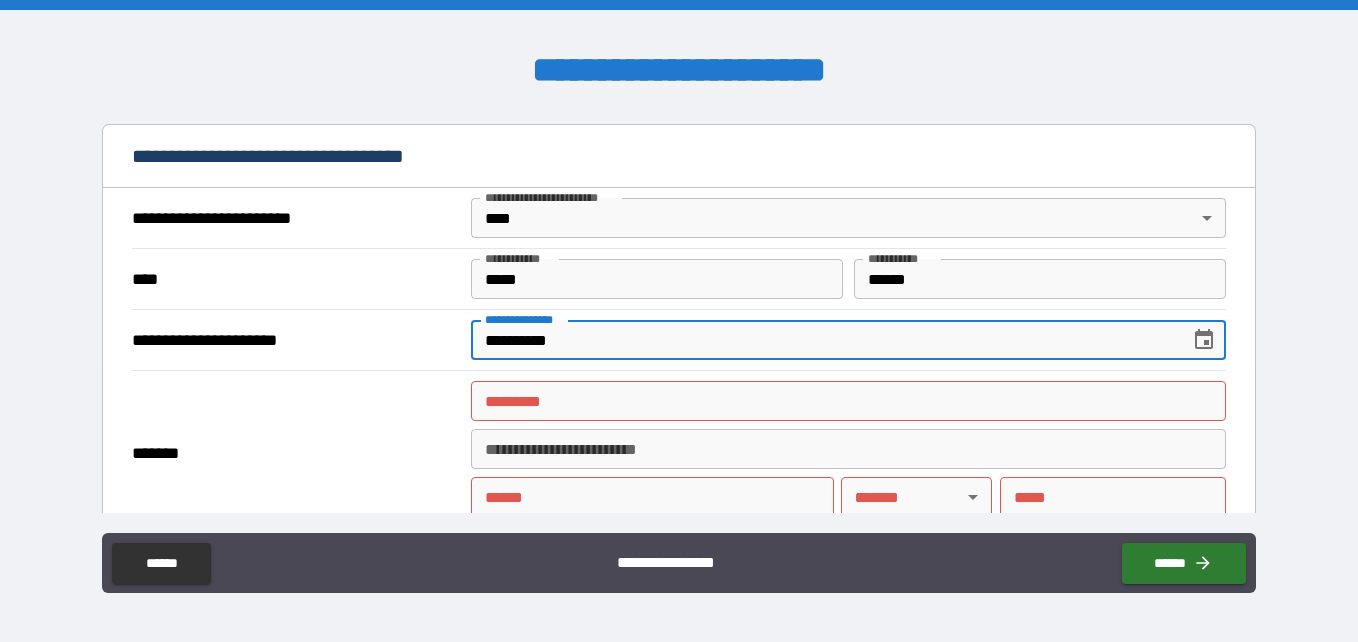 type on "**********" 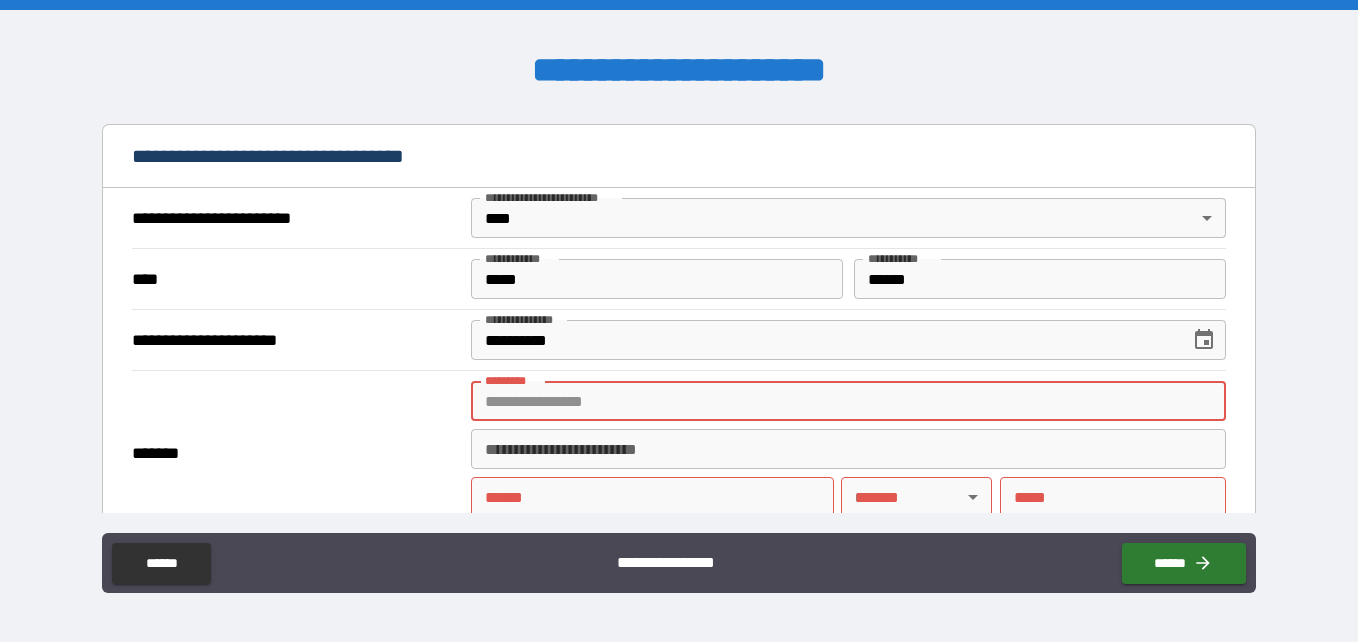click on "*******   *" at bounding box center (848, 401) 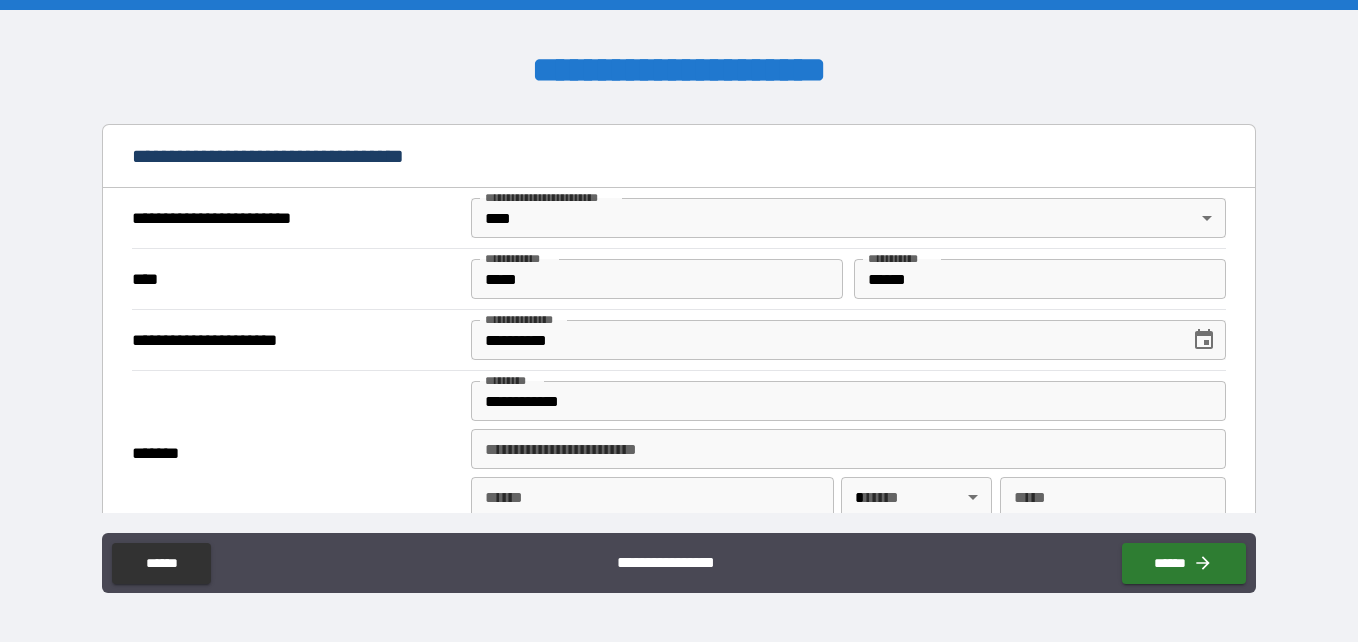 type on "**********" 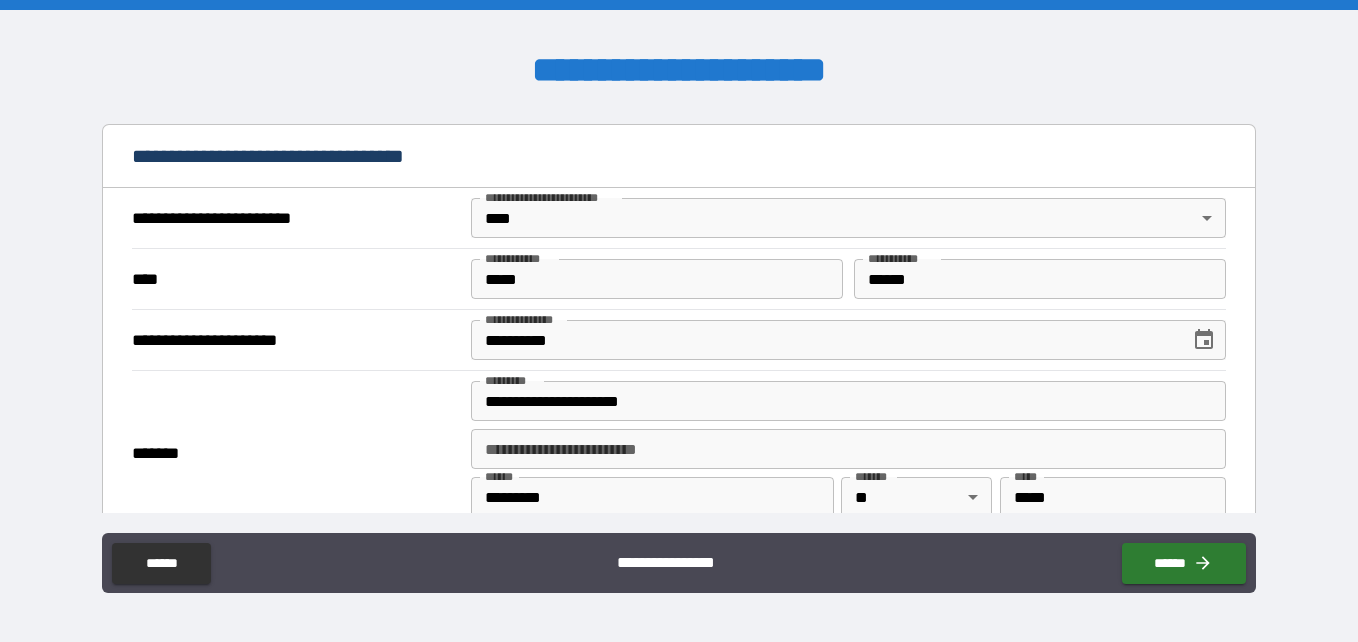 scroll, scrollTop: 1053, scrollLeft: 0, axis: vertical 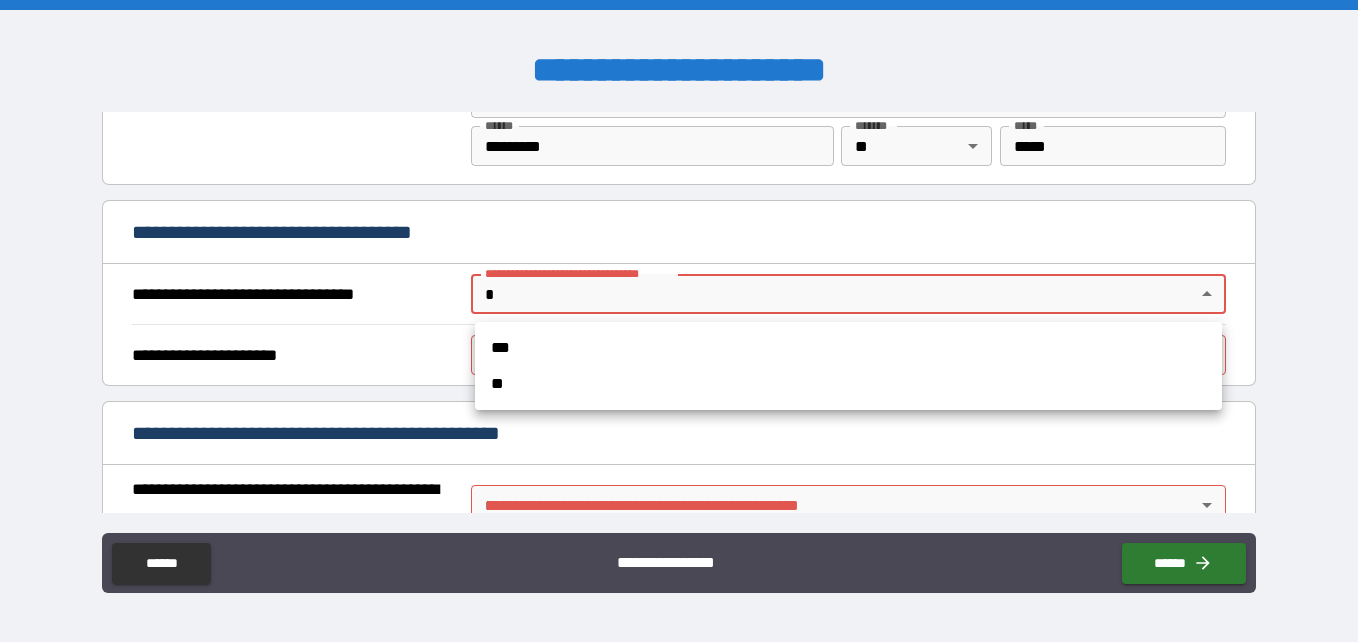click on "**********" at bounding box center (679, 321) 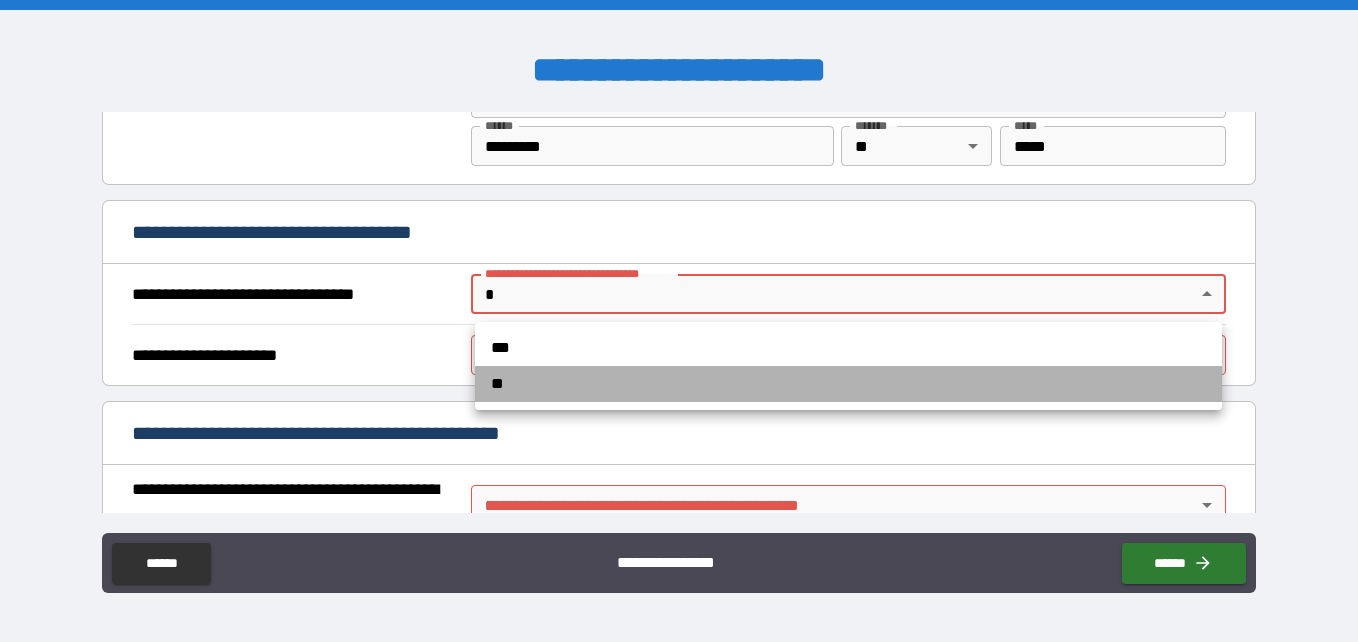 click on "**" at bounding box center (848, 384) 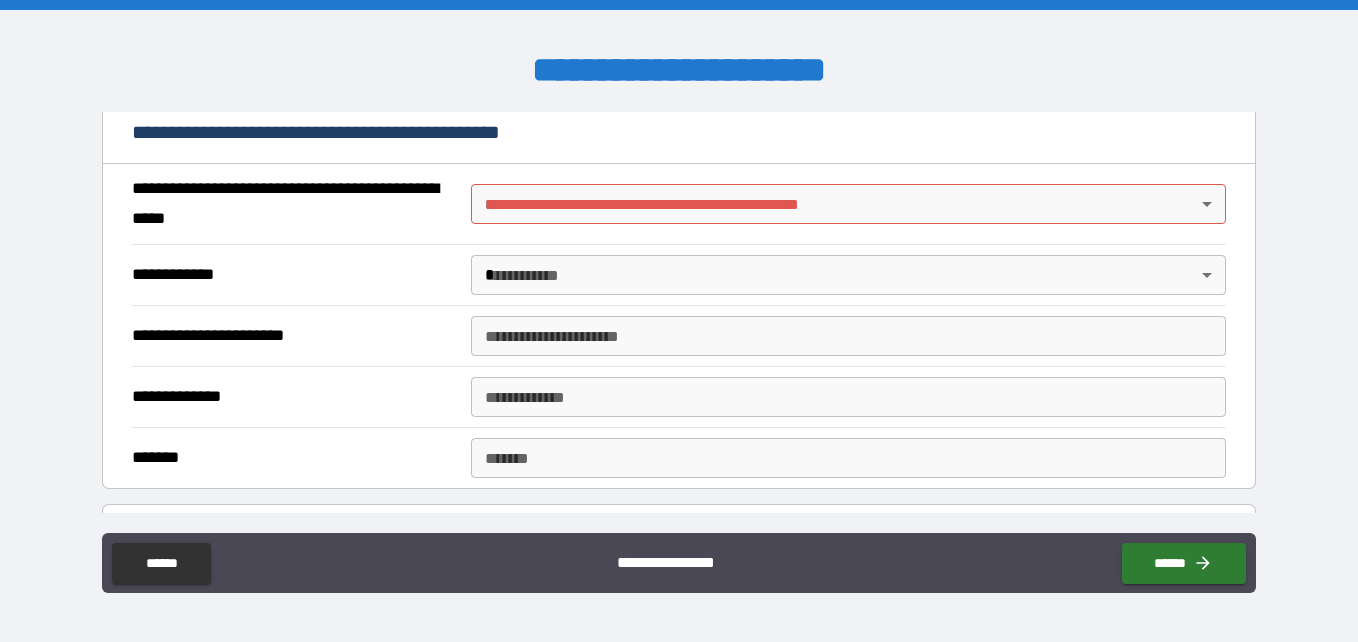 scroll, scrollTop: 1404, scrollLeft: 0, axis: vertical 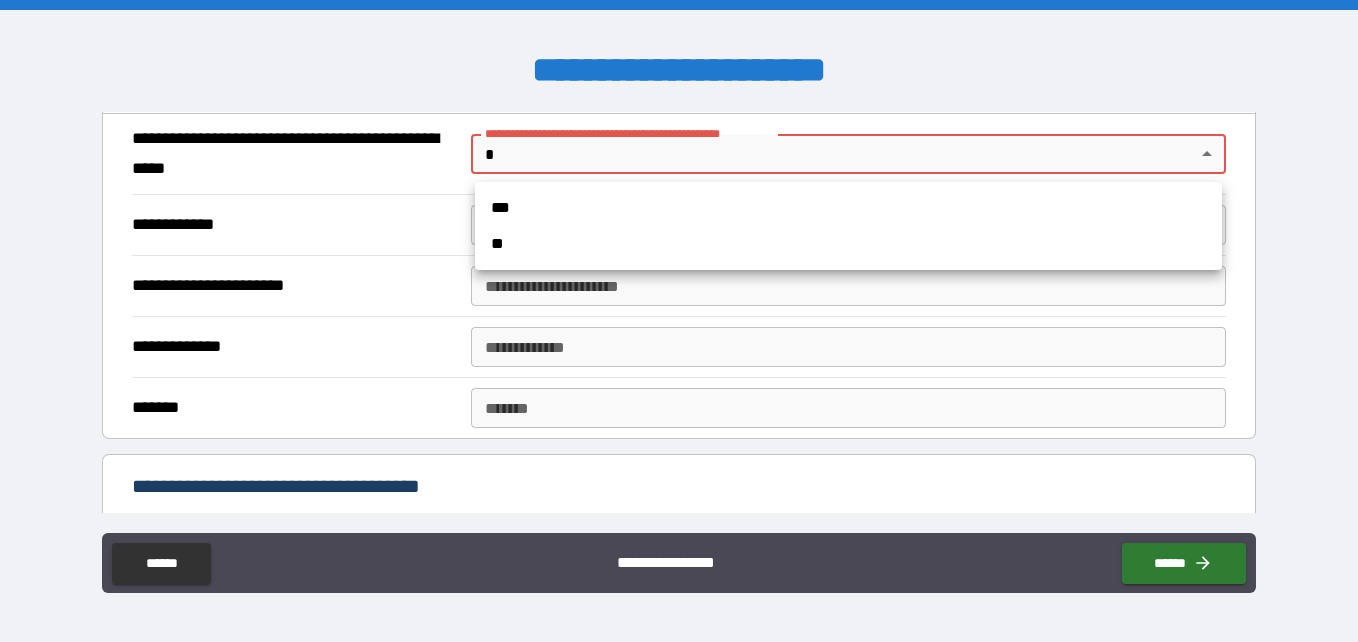 click on "**********" at bounding box center (679, 321) 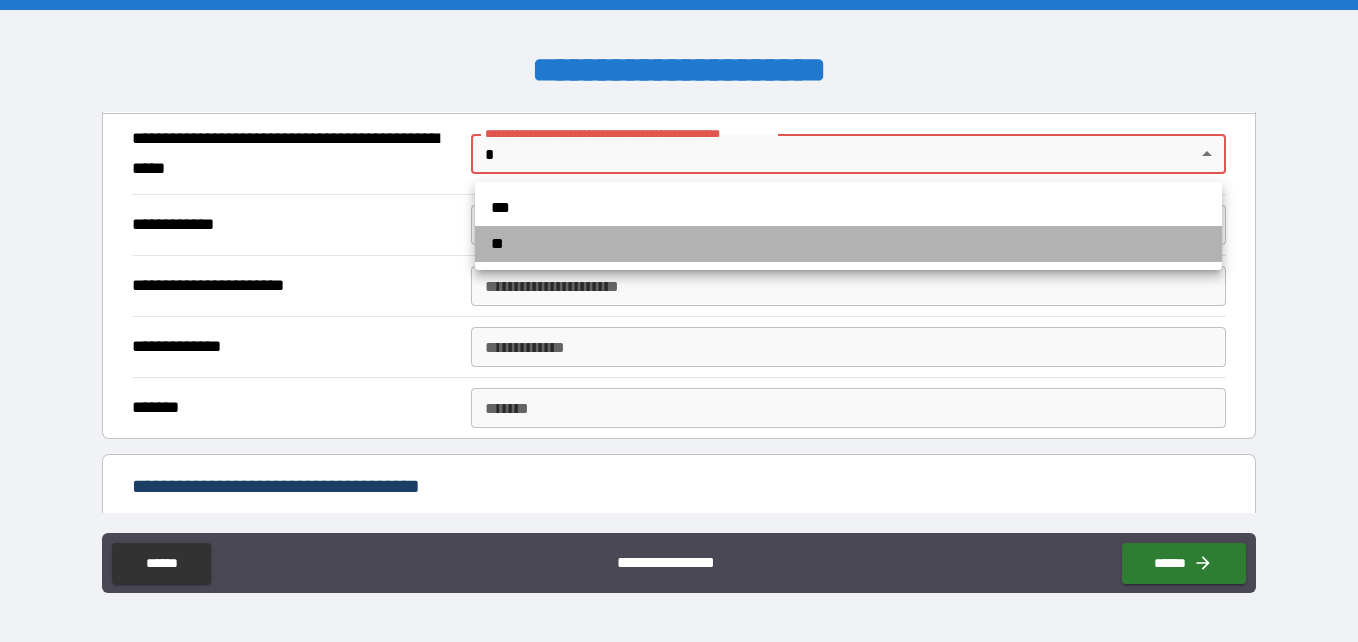 click on "**" at bounding box center (848, 244) 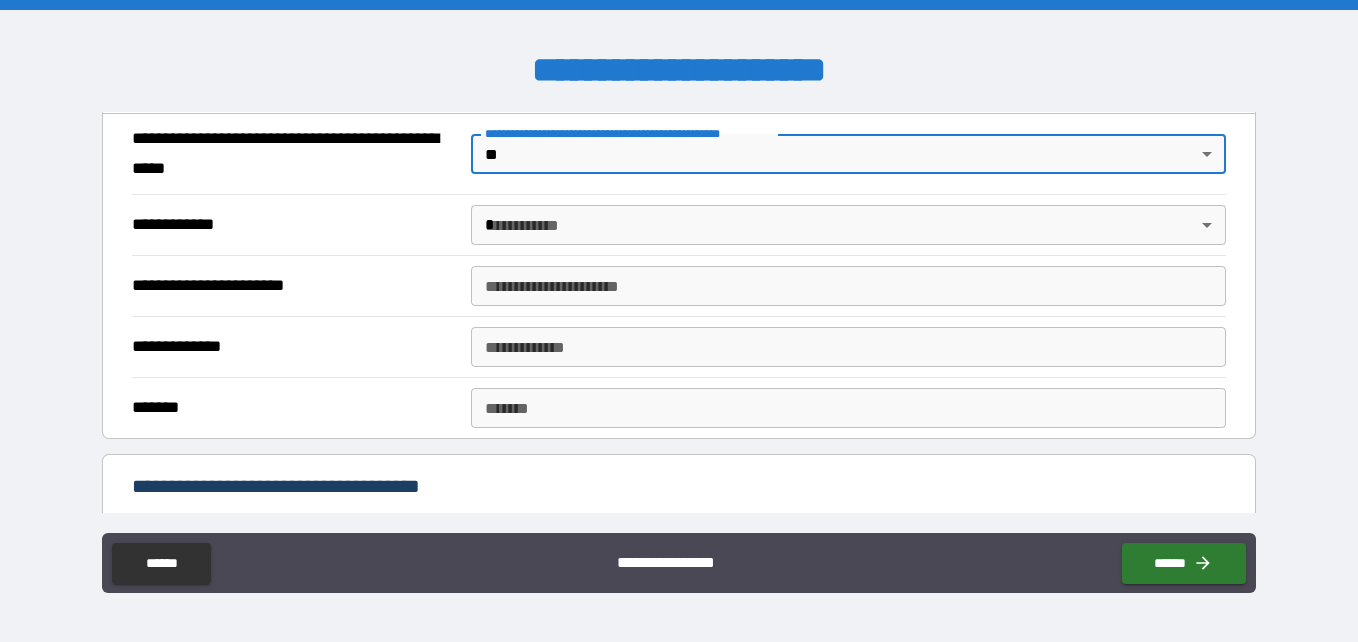 scroll, scrollTop: 1754, scrollLeft: 0, axis: vertical 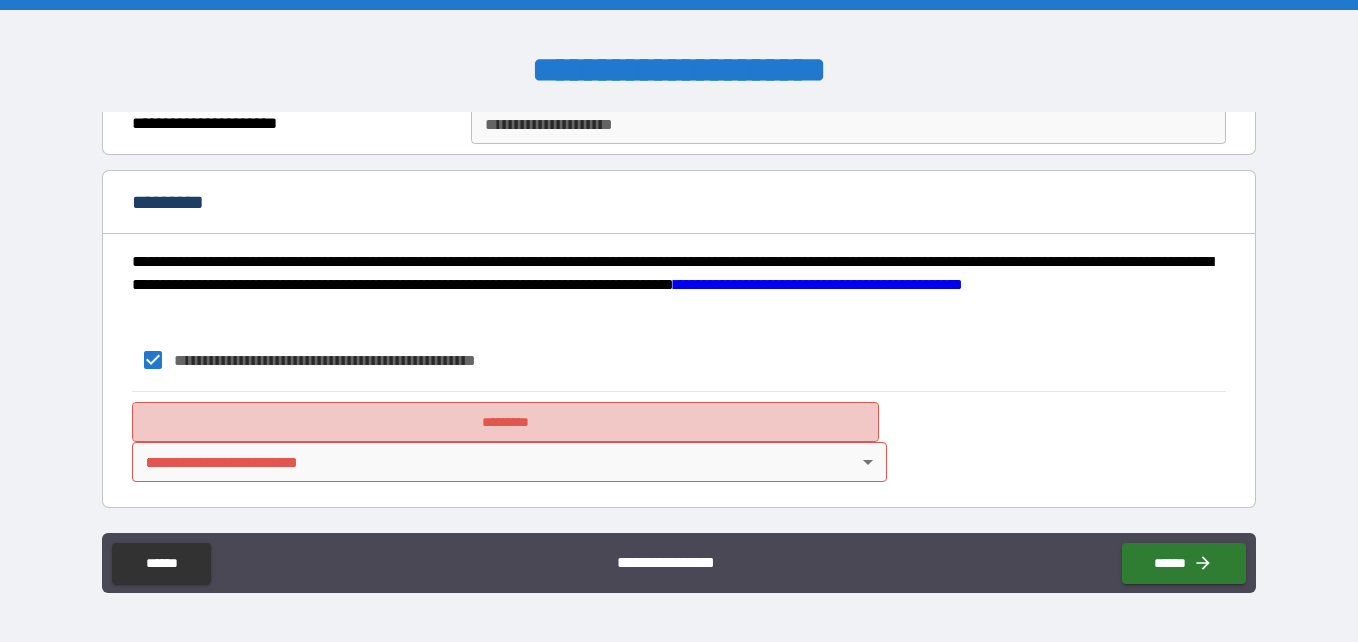 click on "*********" at bounding box center (505, 422) 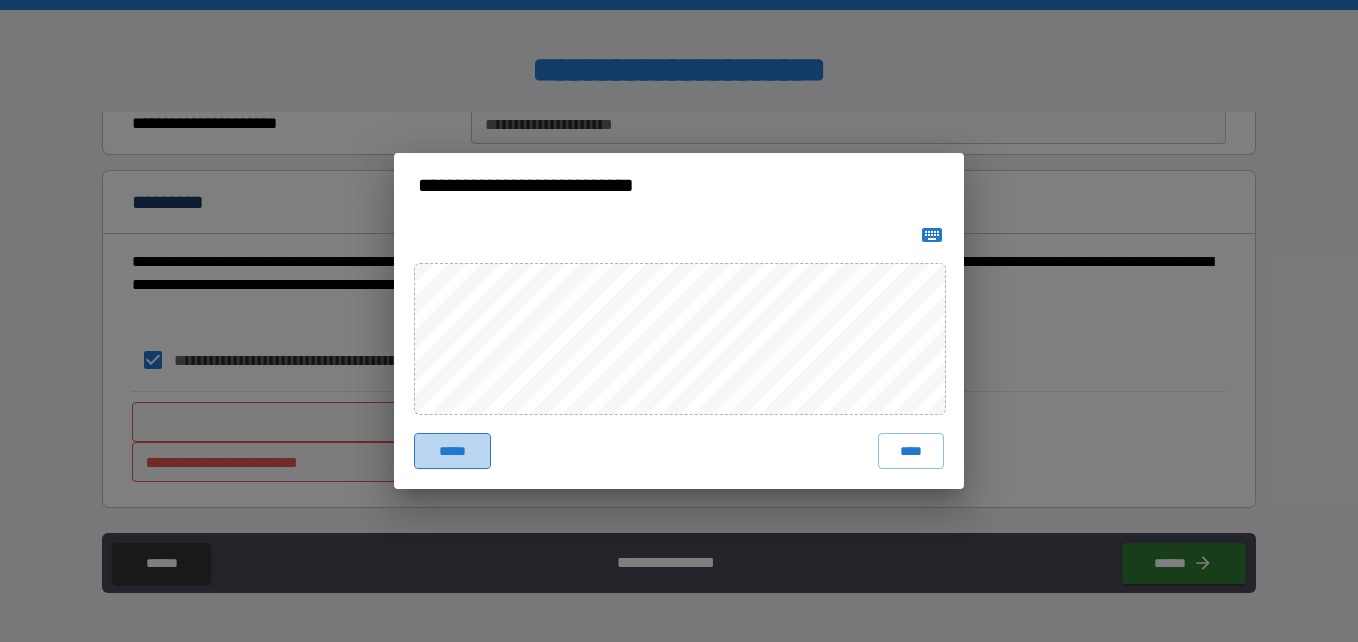 click on "*****" at bounding box center (452, 451) 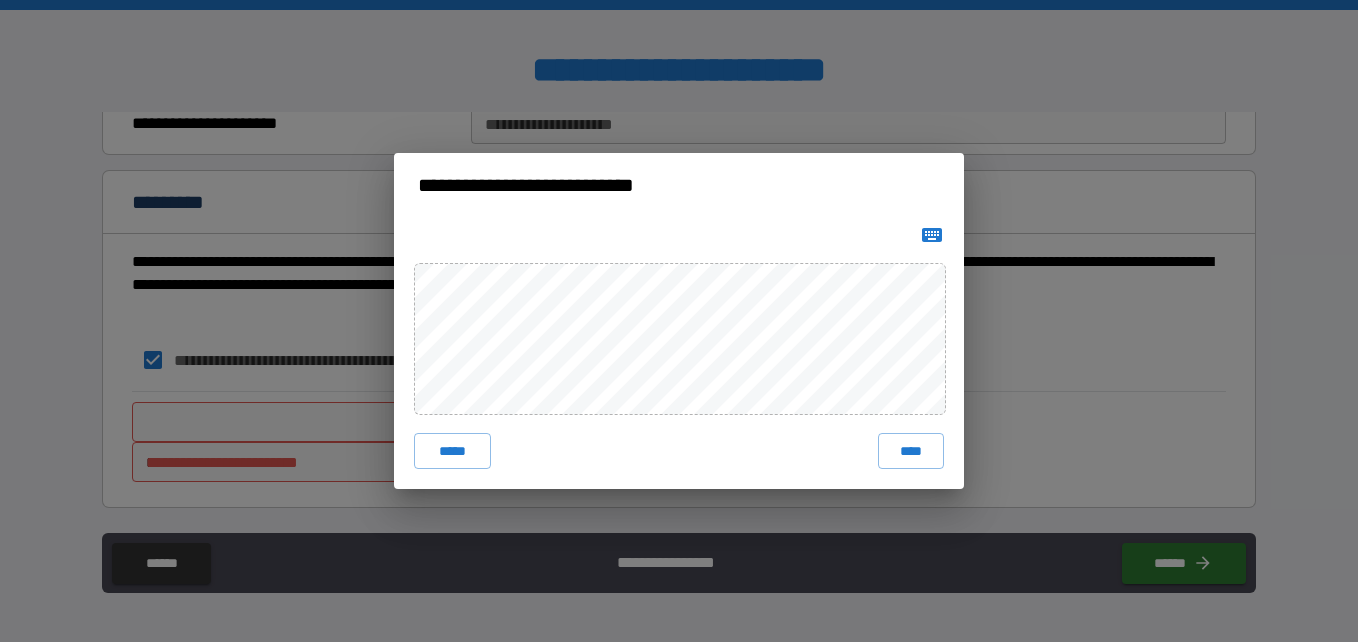 type 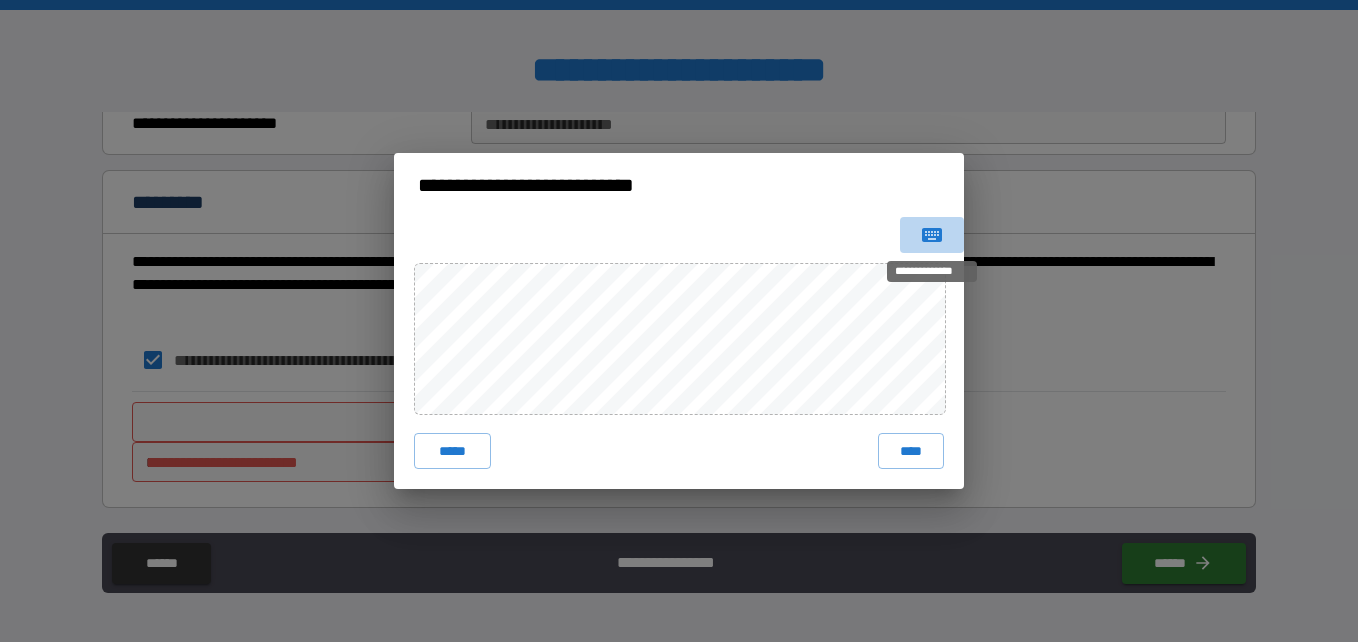 click 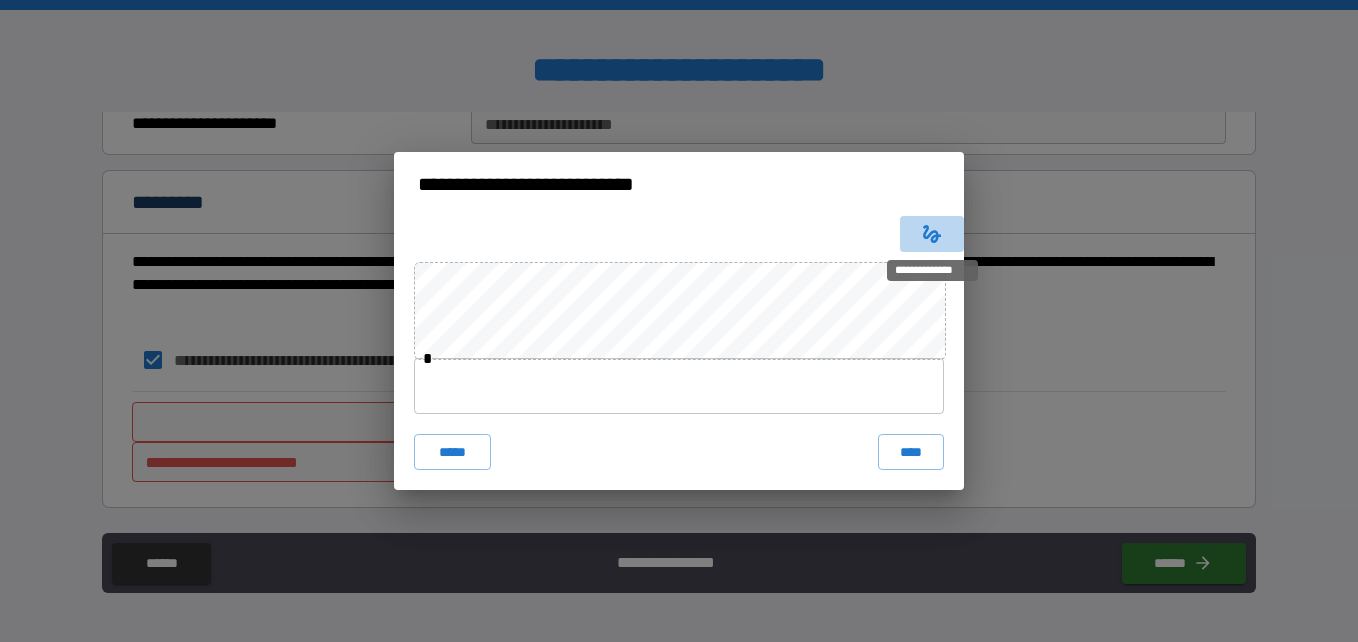 click 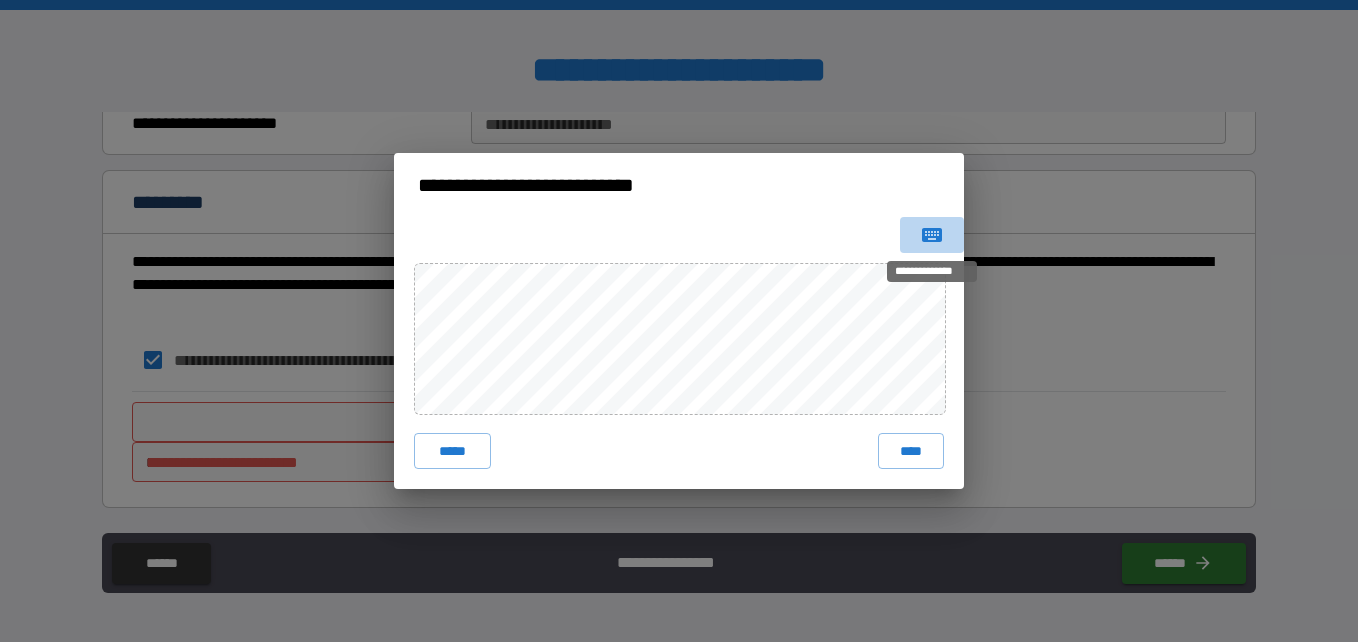 click 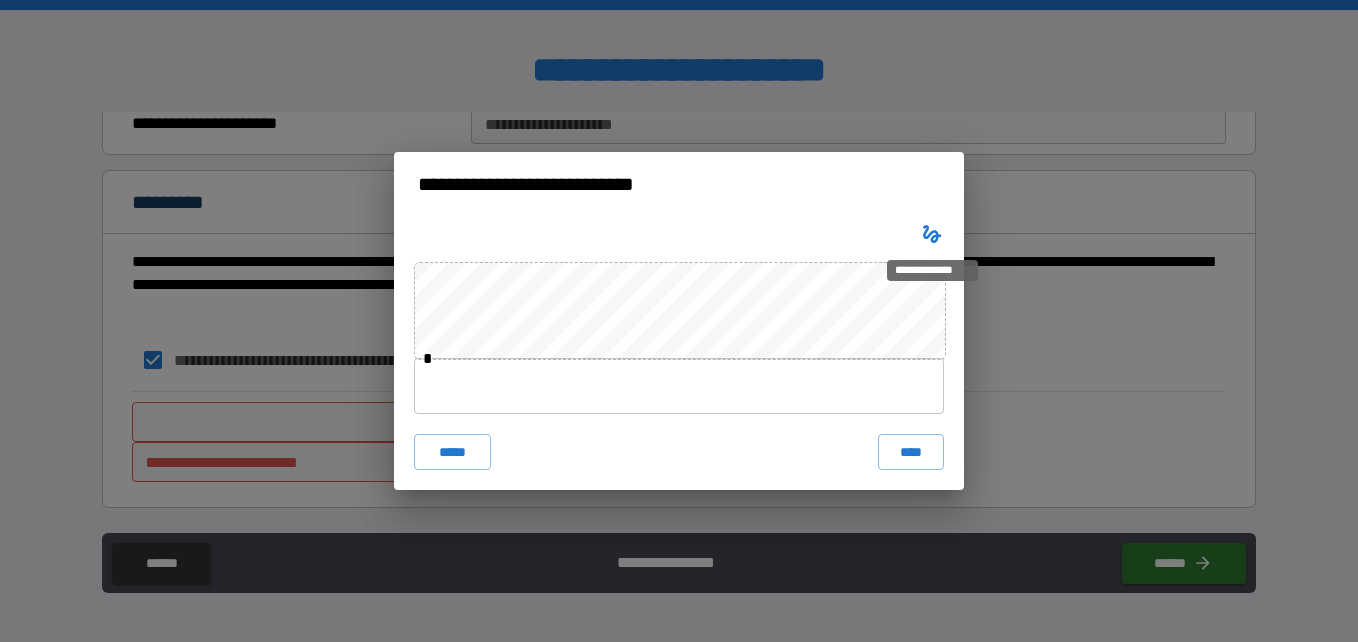 click 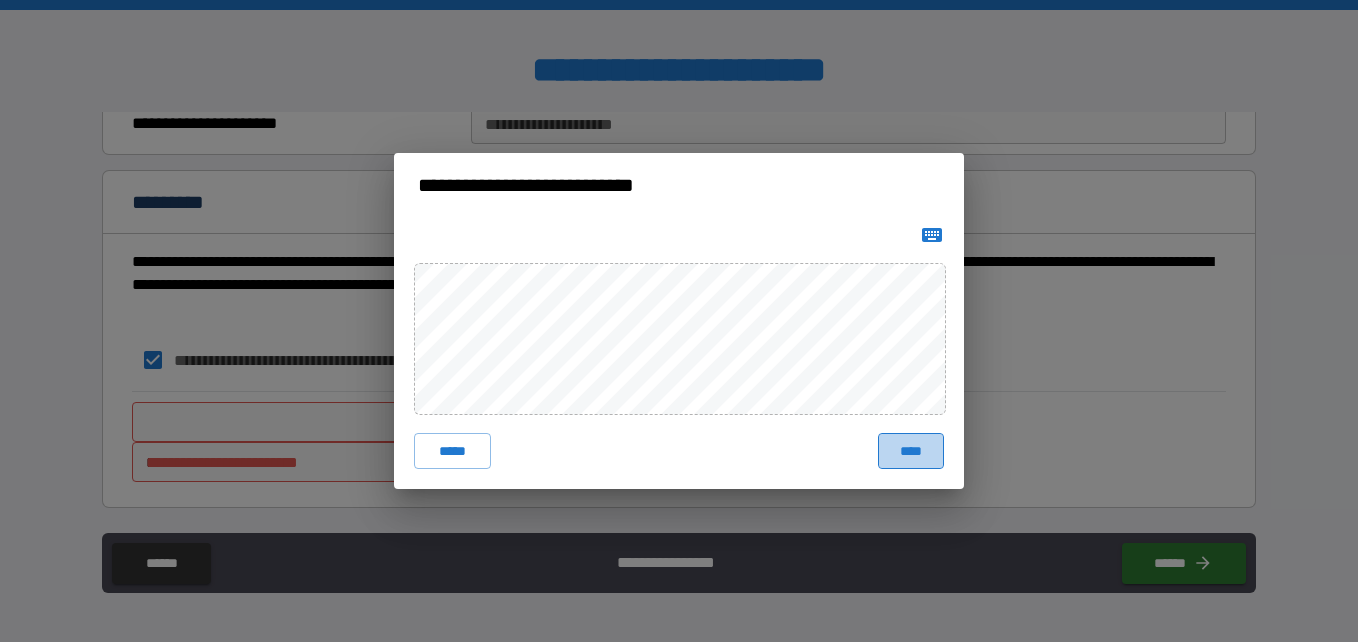 click on "****" at bounding box center (911, 451) 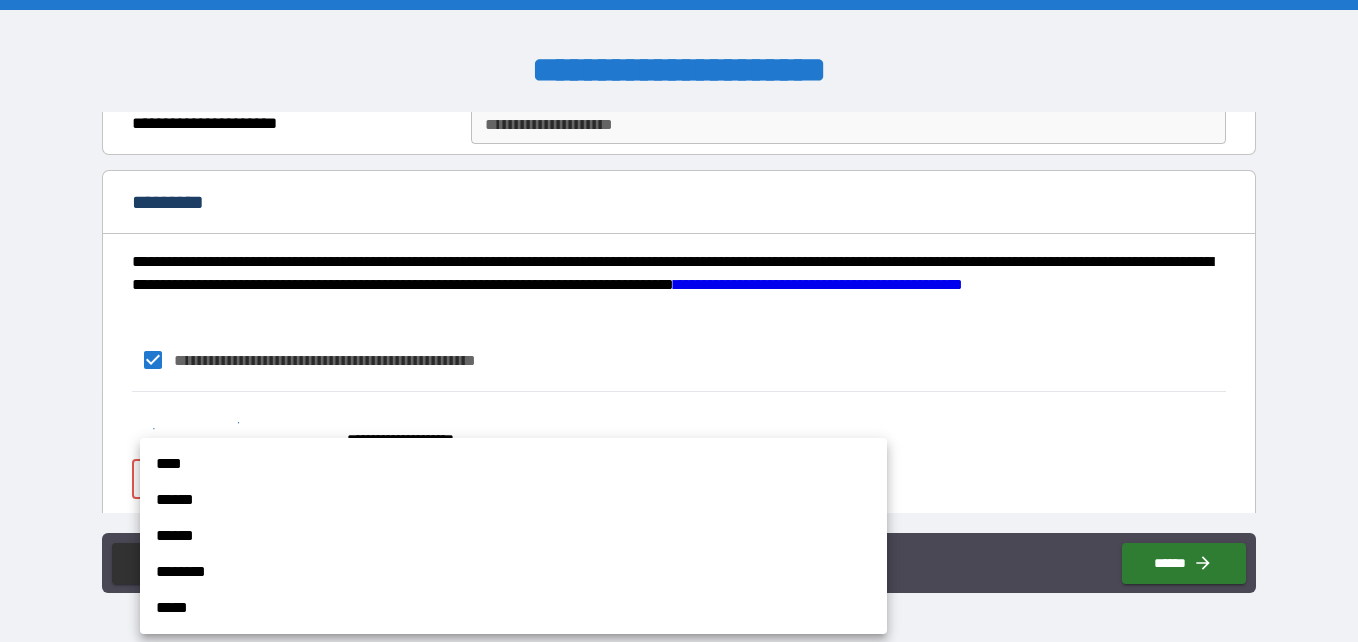 click on "**********" at bounding box center [679, 321] 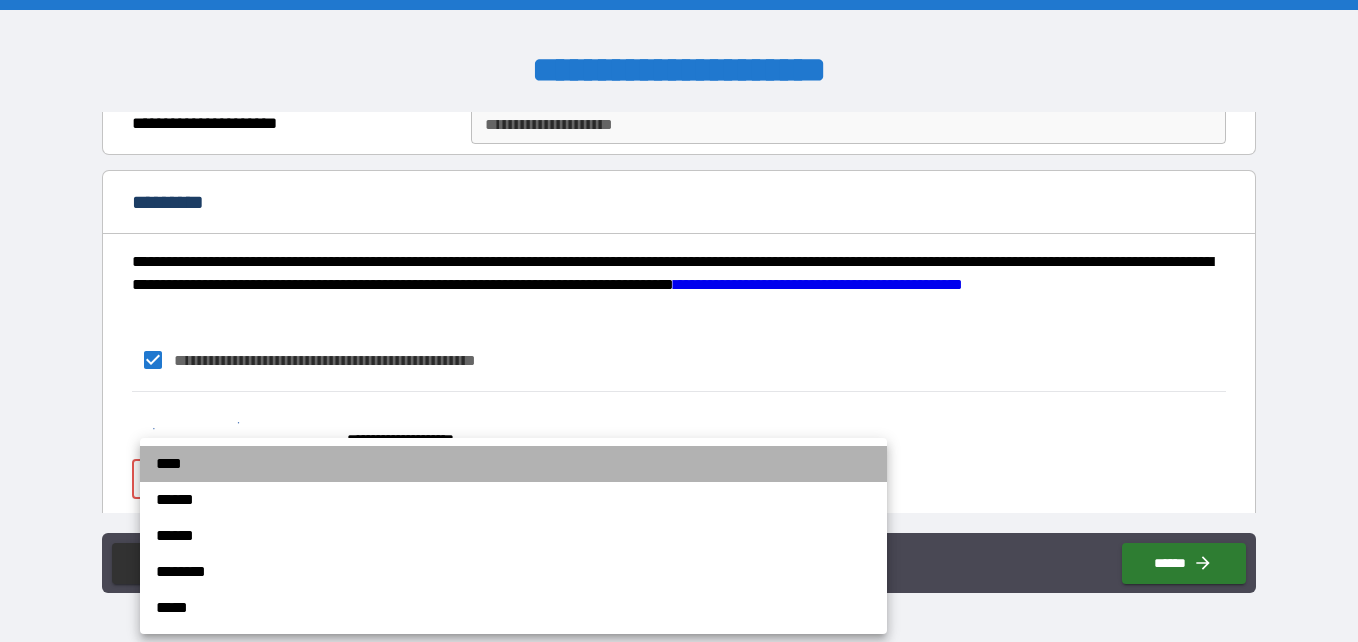 click on "****" at bounding box center (513, 464) 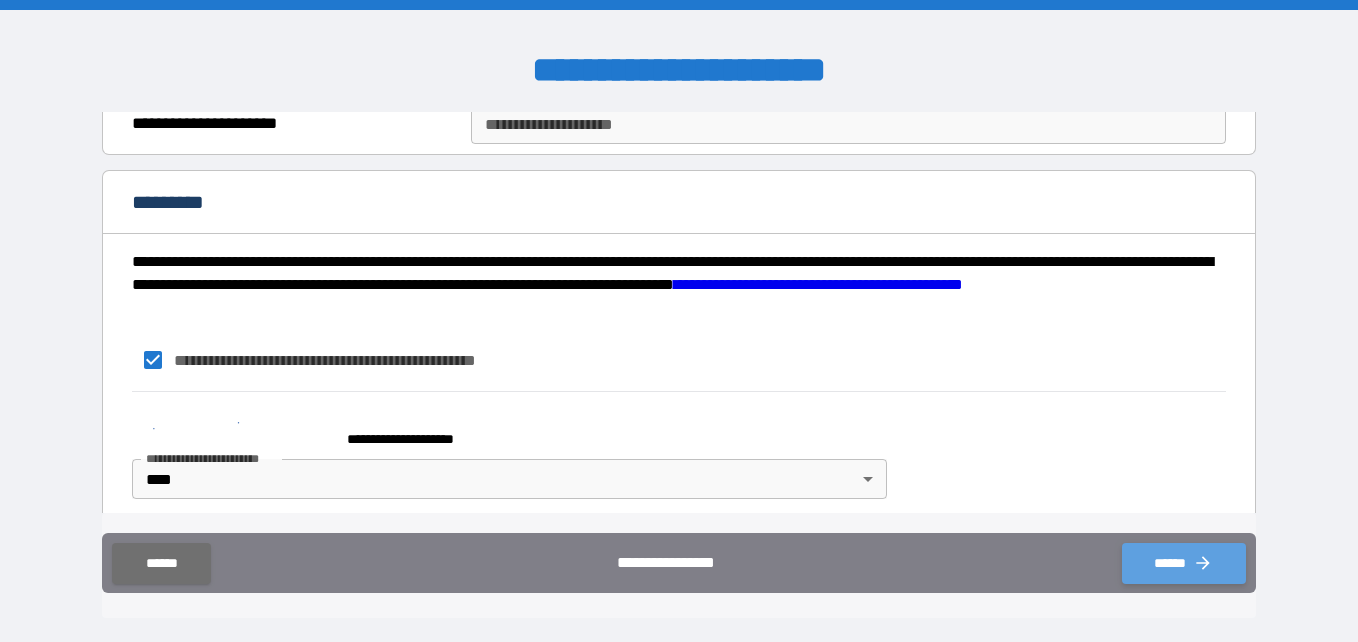 click on "******" at bounding box center [1184, 563] 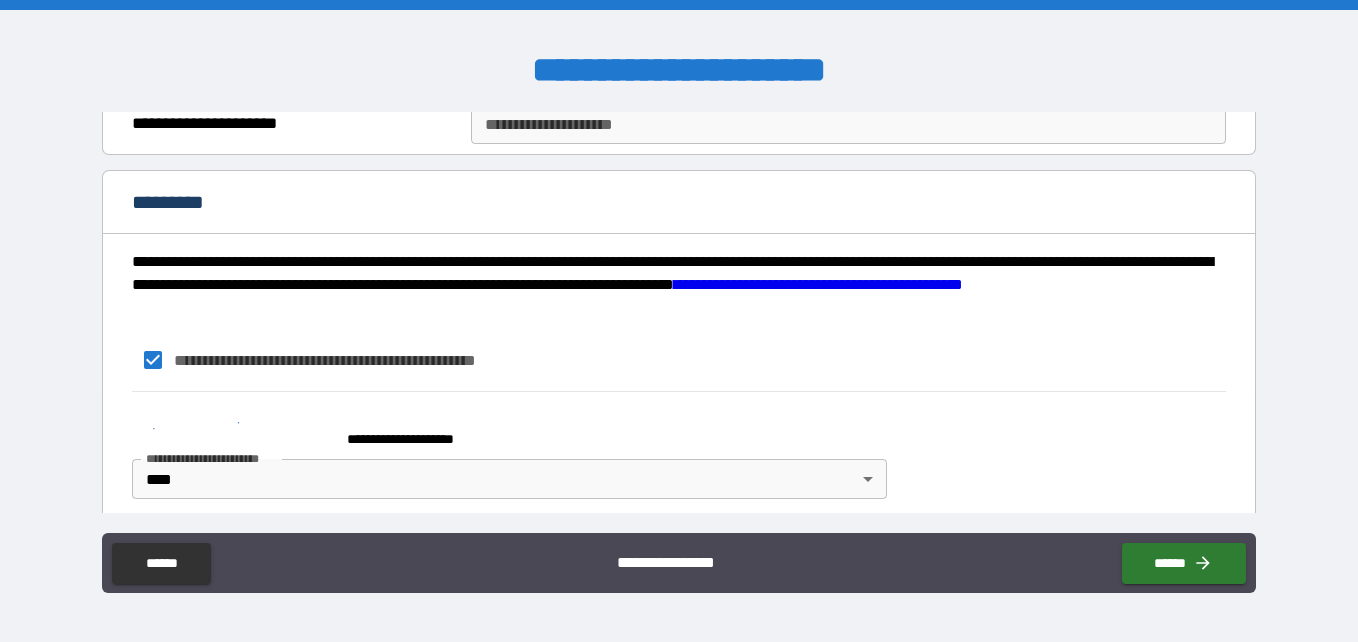 click on "*********" at bounding box center [178, 202] 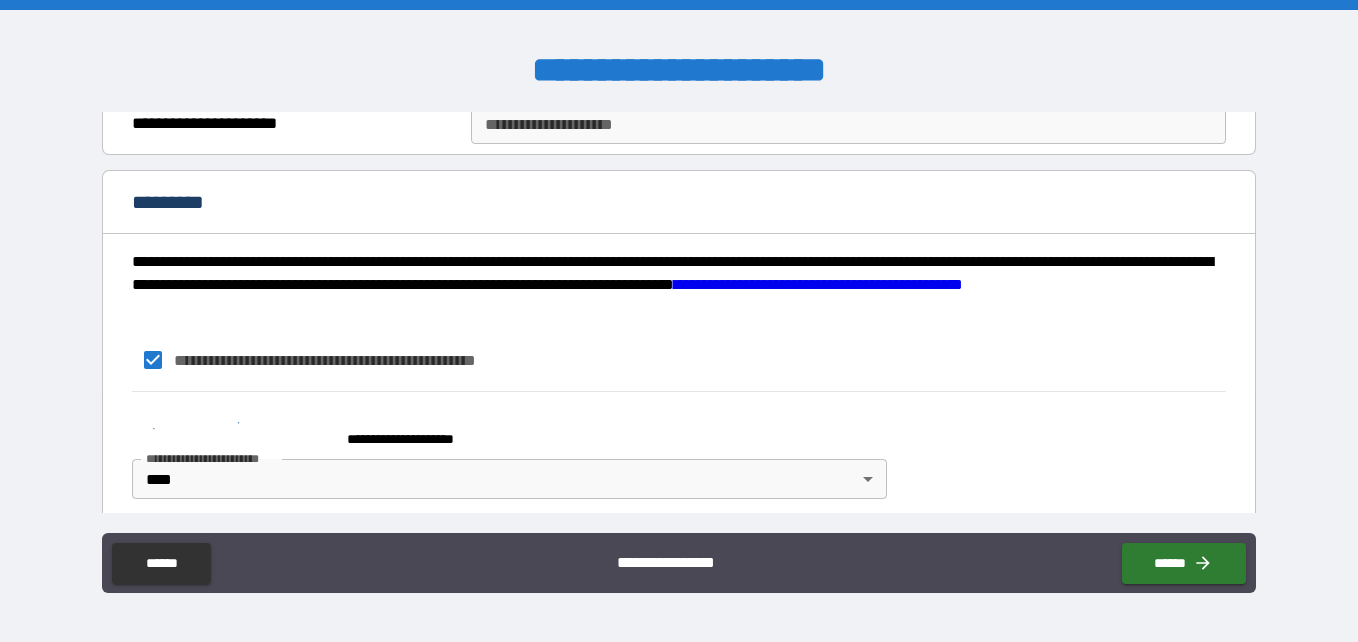 scroll, scrollTop: 1965, scrollLeft: 0, axis: vertical 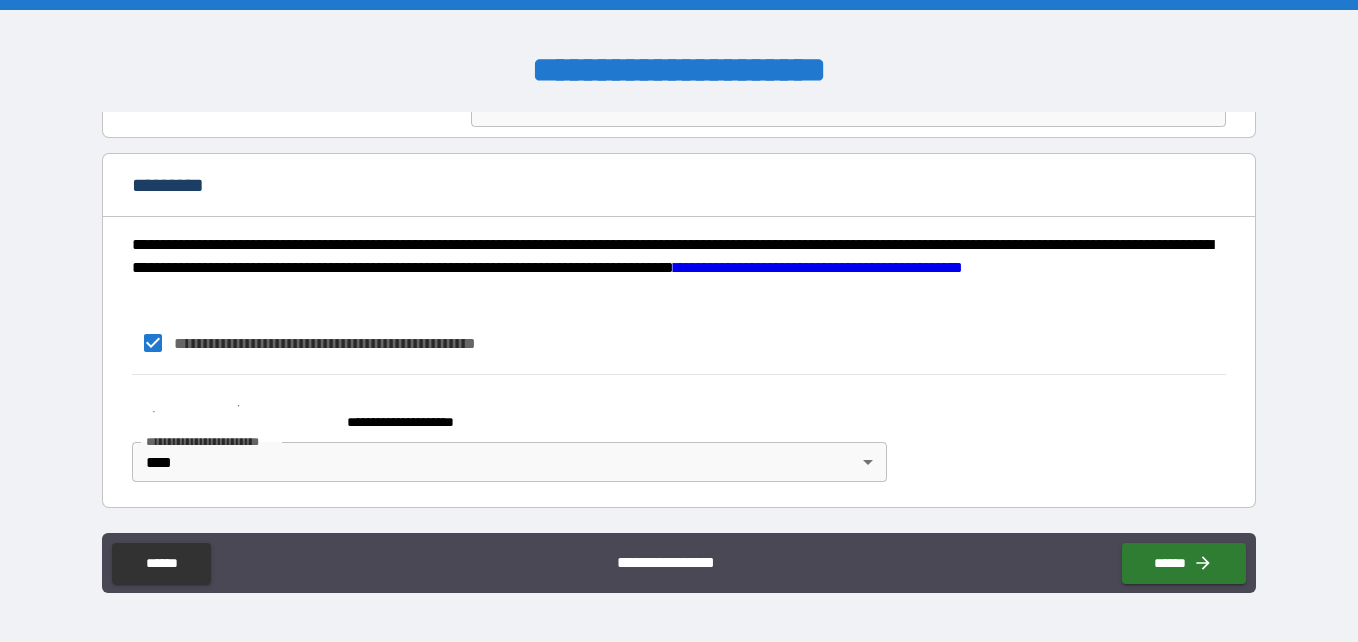 click on "**********" at bounding box center (505, 413) 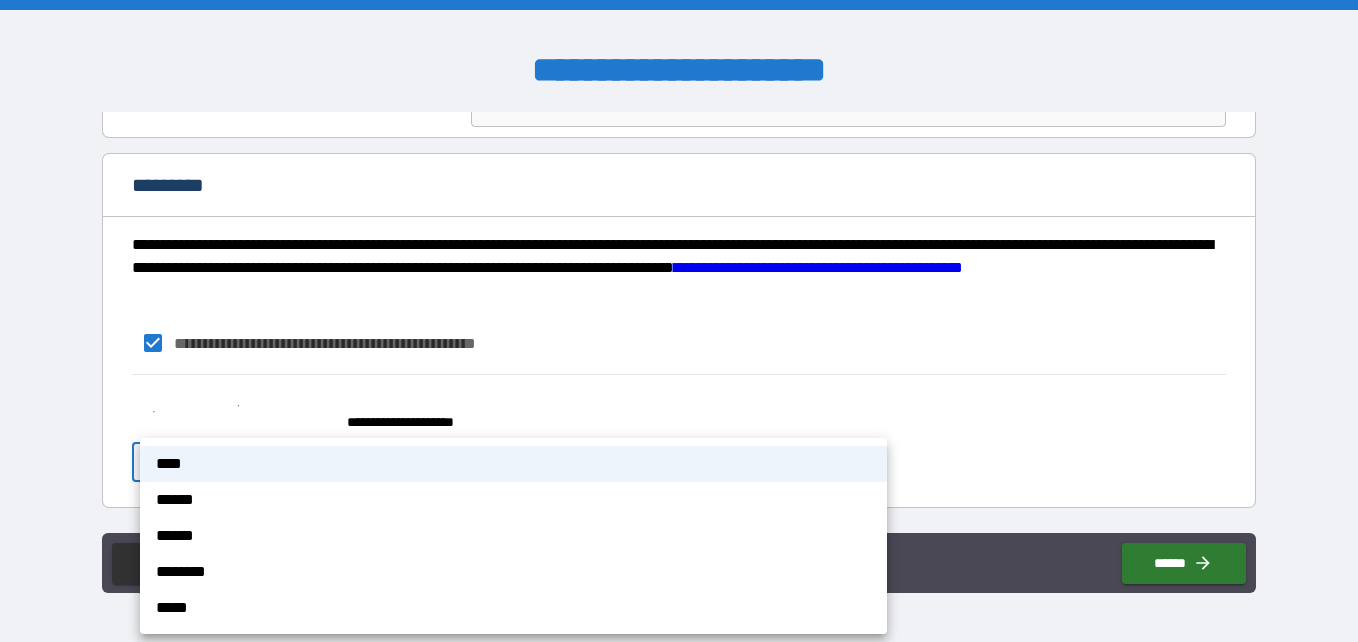 click at bounding box center (679, 321) 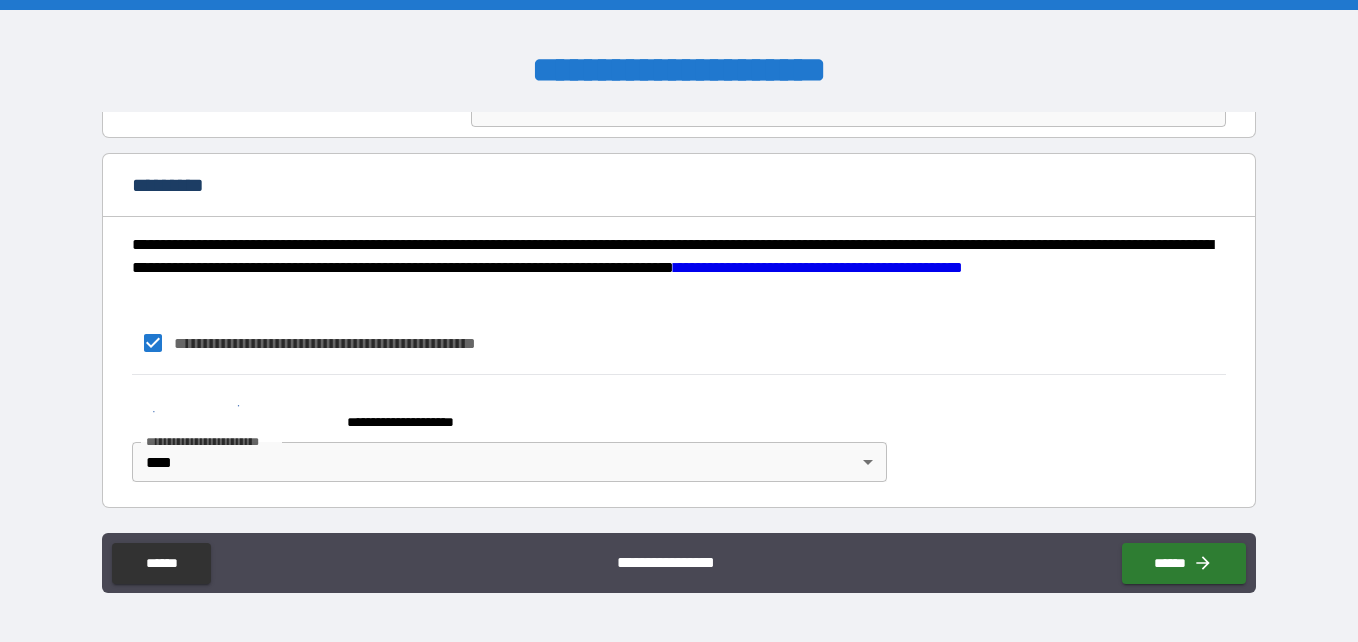 click on "**********" at bounding box center (818, 267) 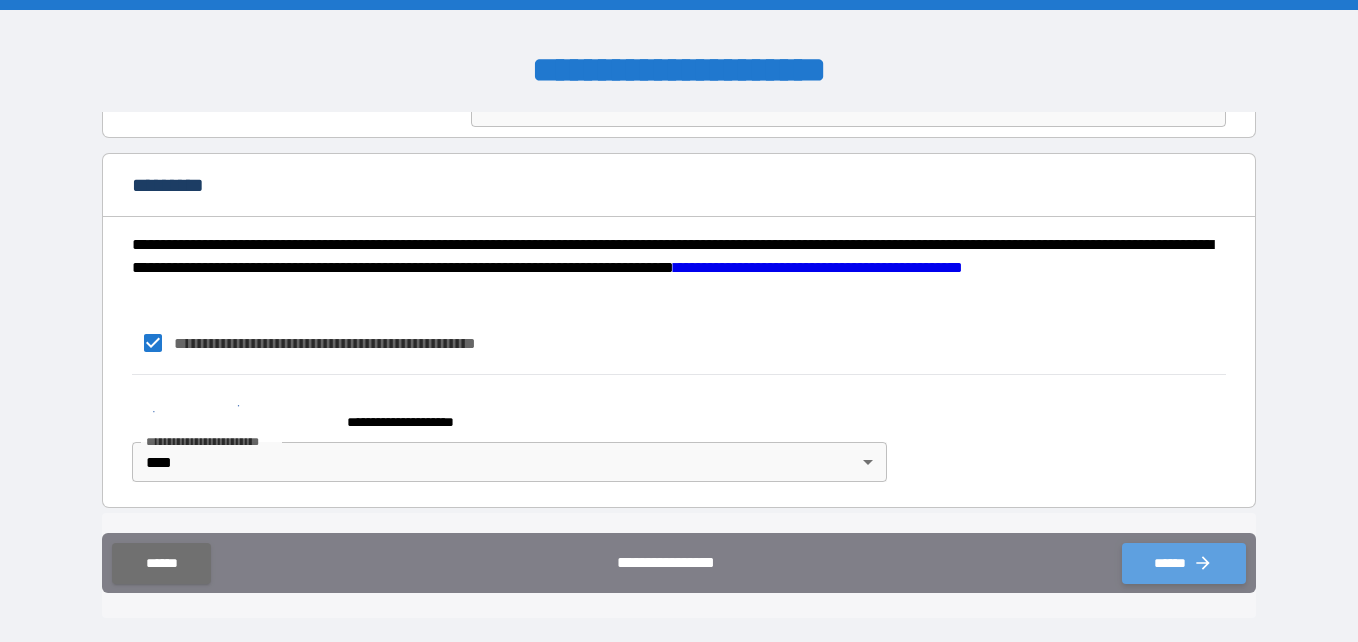 click on "******" at bounding box center [1184, 563] 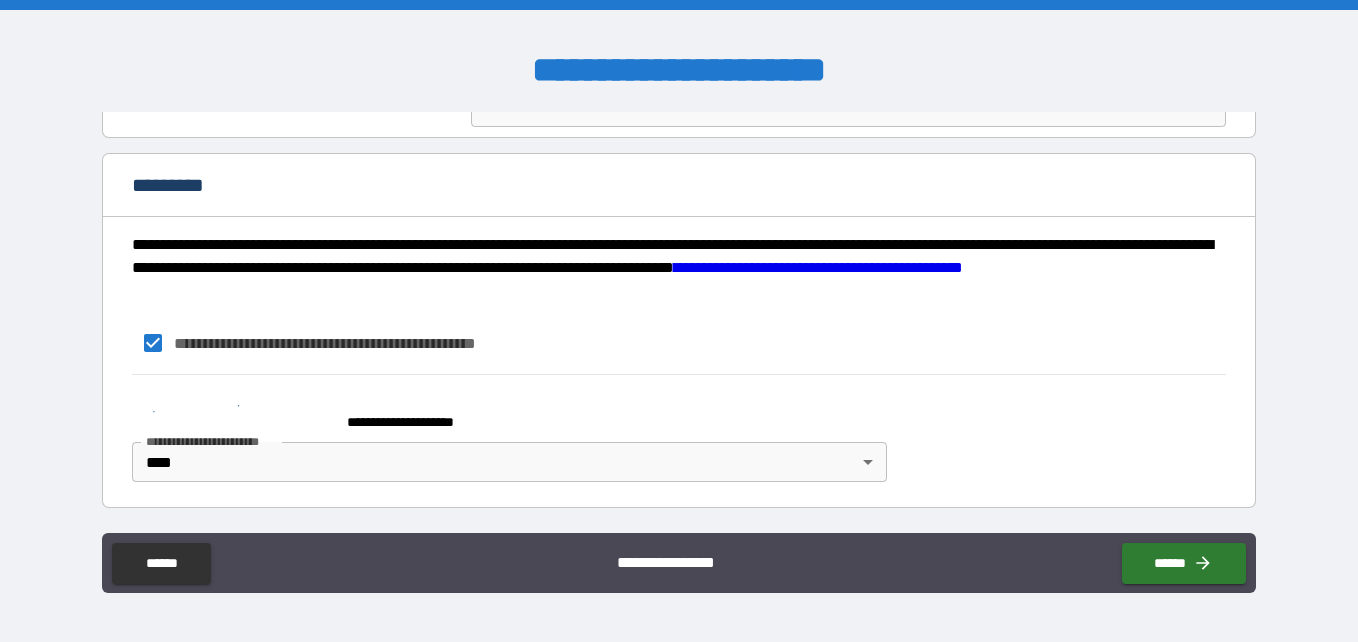 click on "**********" at bounding box center [679, 323] 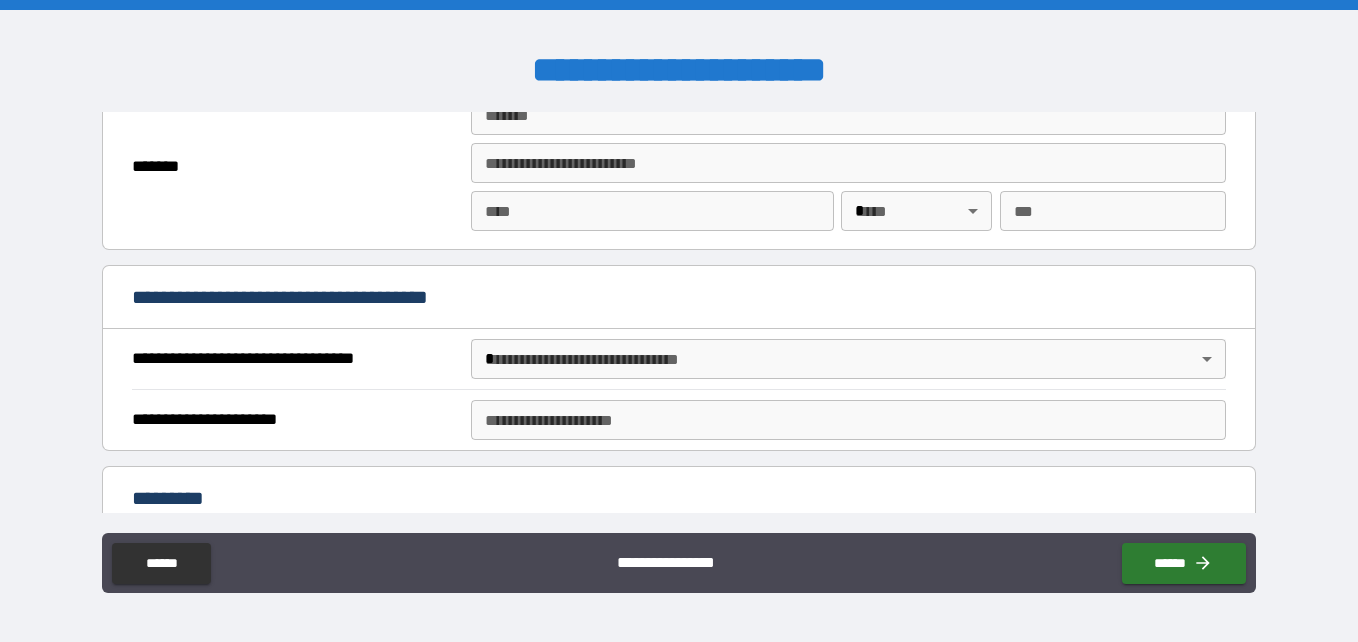 scroll, scrollTop: 1982, scrollLeft: 0, axis: vertical 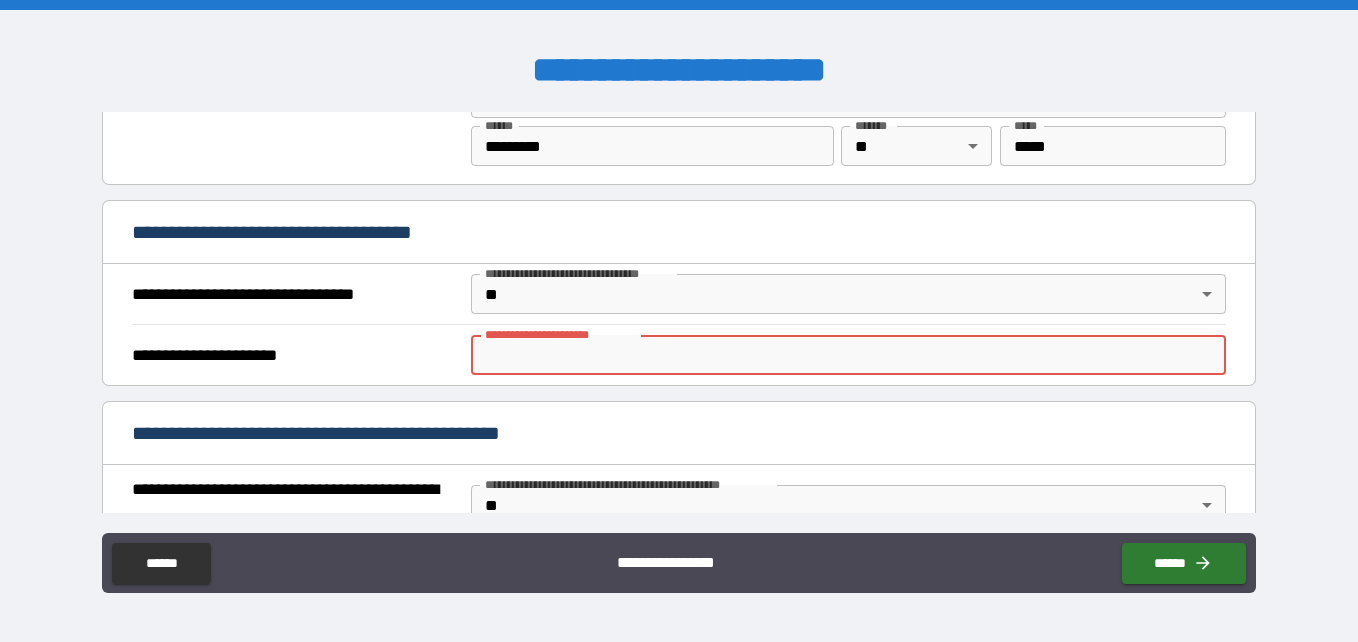 click on "**********" at bounding box center [848, 355] 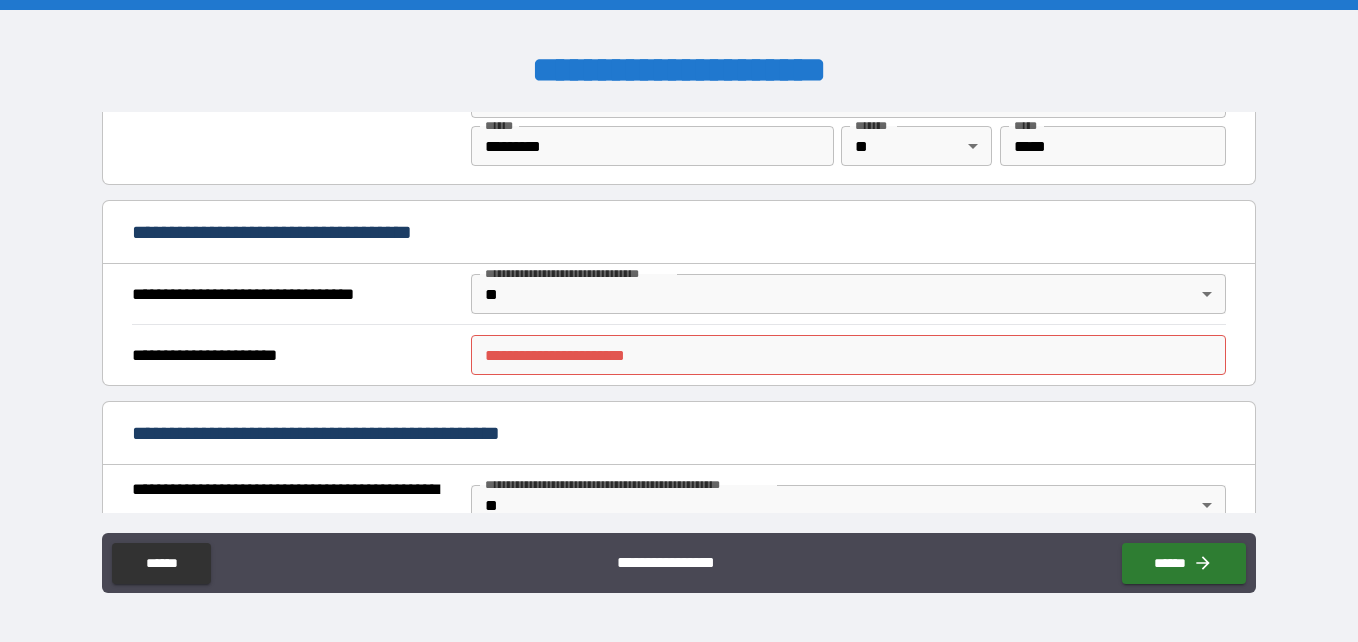 click on "**********" at bounding box center [679, 355] 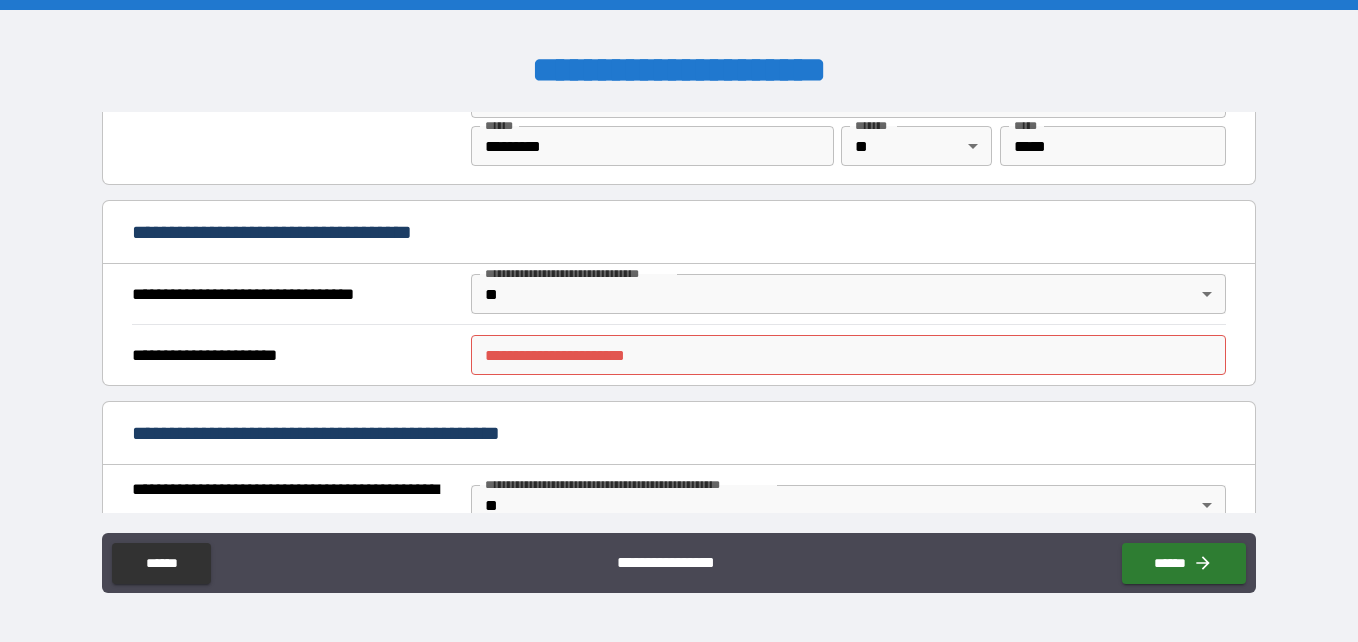scroll, scrollTop: 1404, scrollLeft: 0, axis: vertical 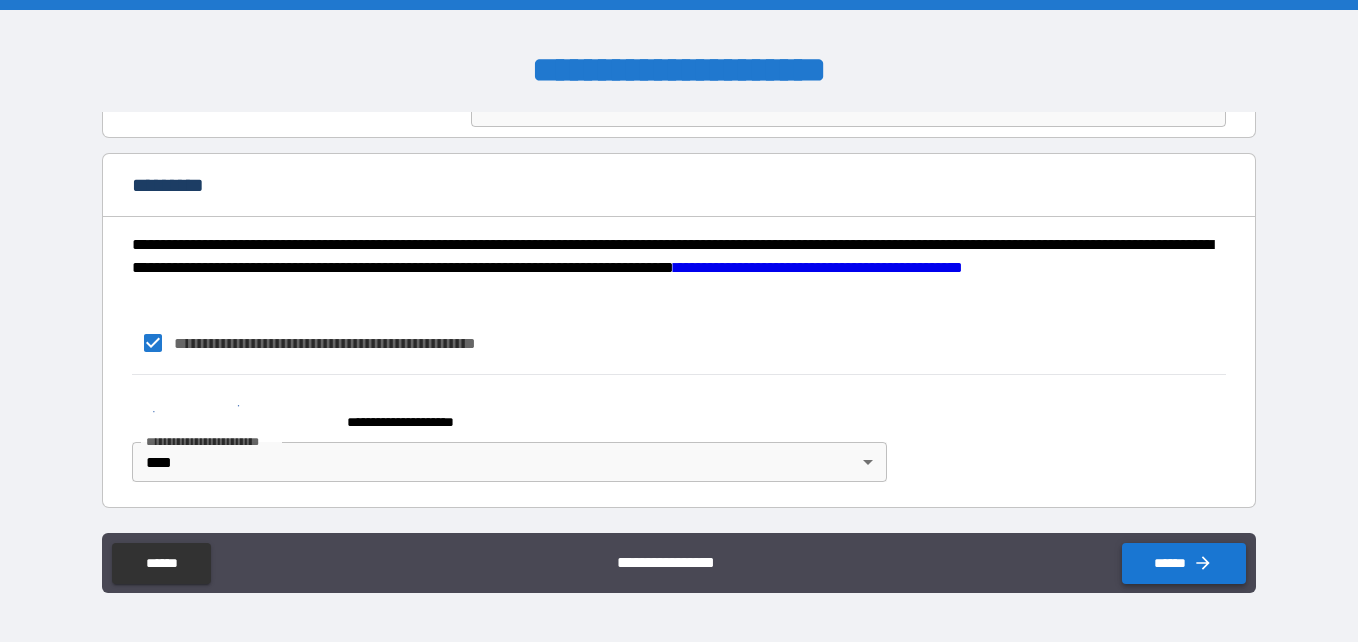 click 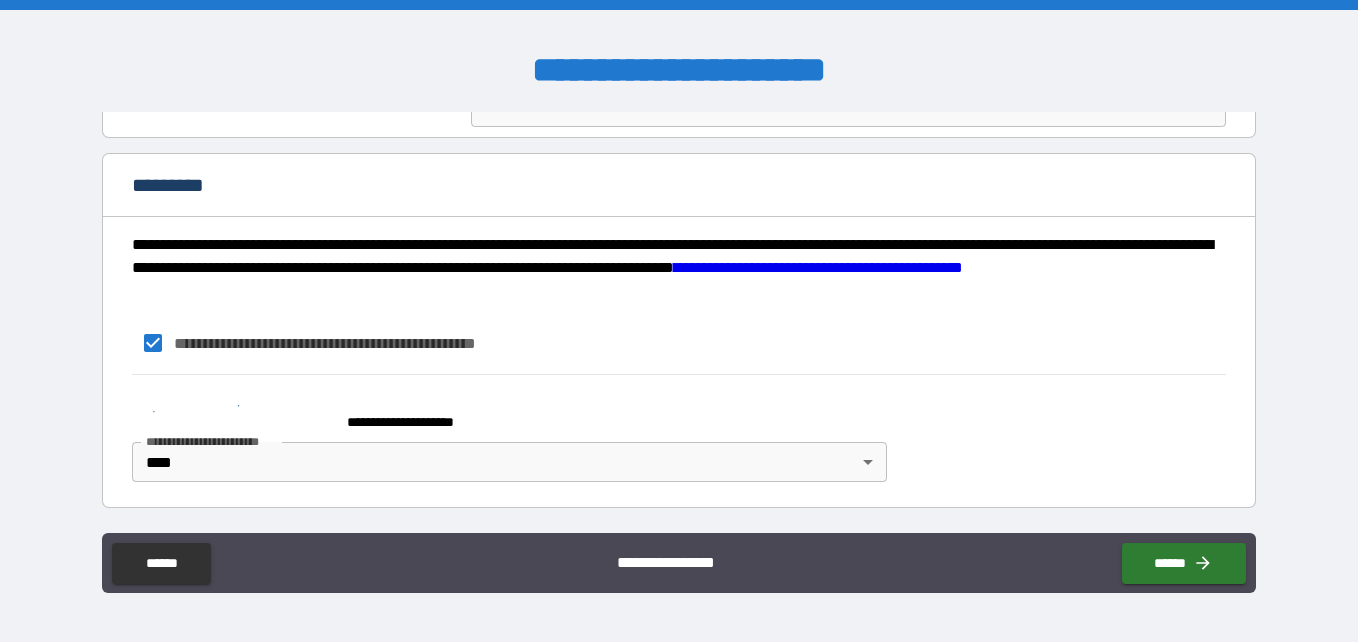 scroll, scrollTop: 1982, scrollLeft: 0, axis: vertical 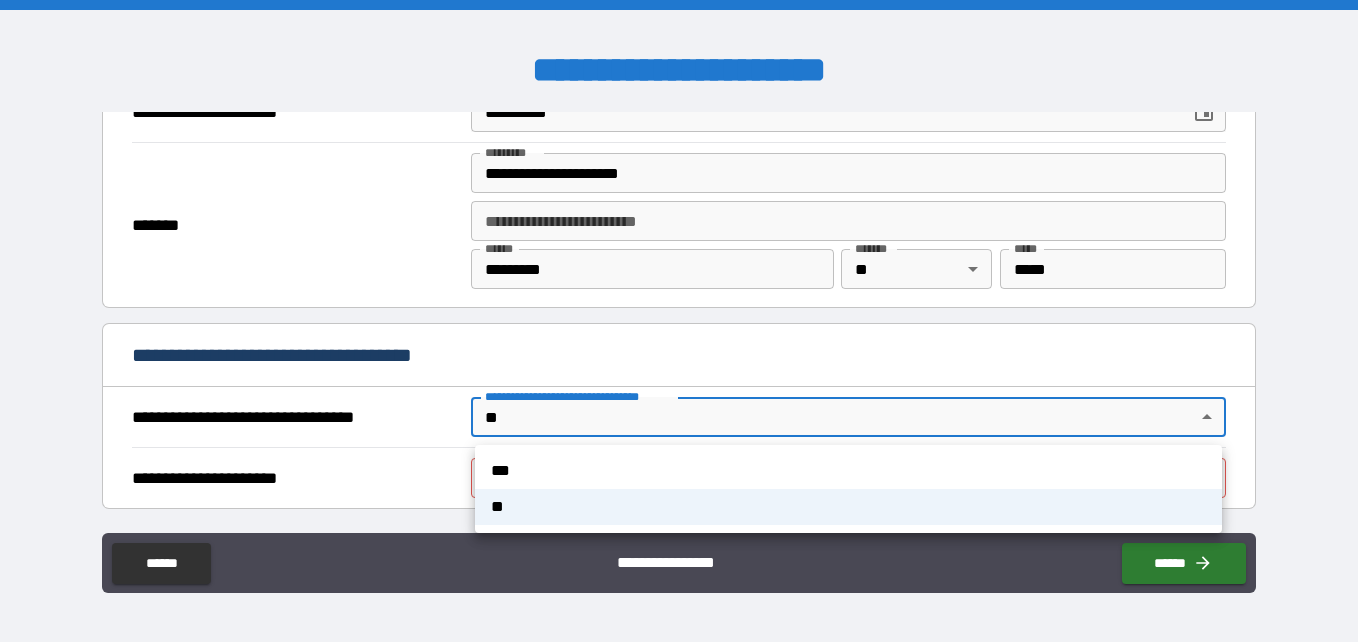 click on "**********" at bounding box center (679, 321) 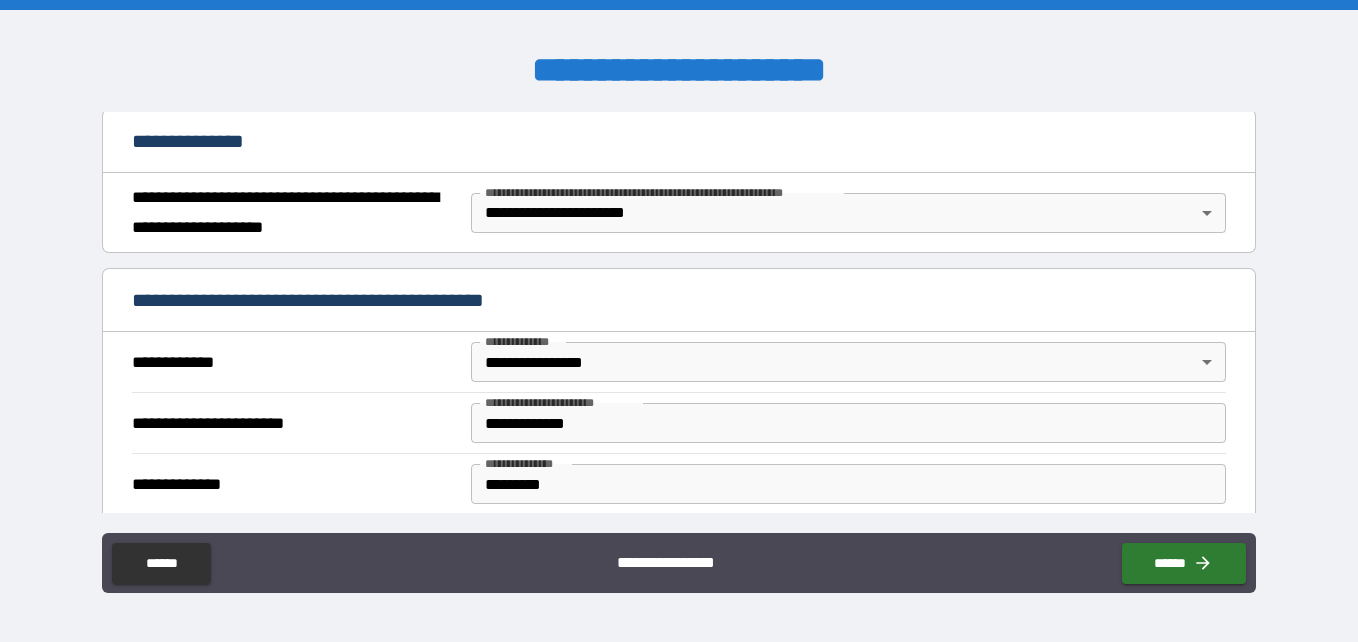 scroll, scrollTop: 228, scrollLeft: 0, axis: vertical 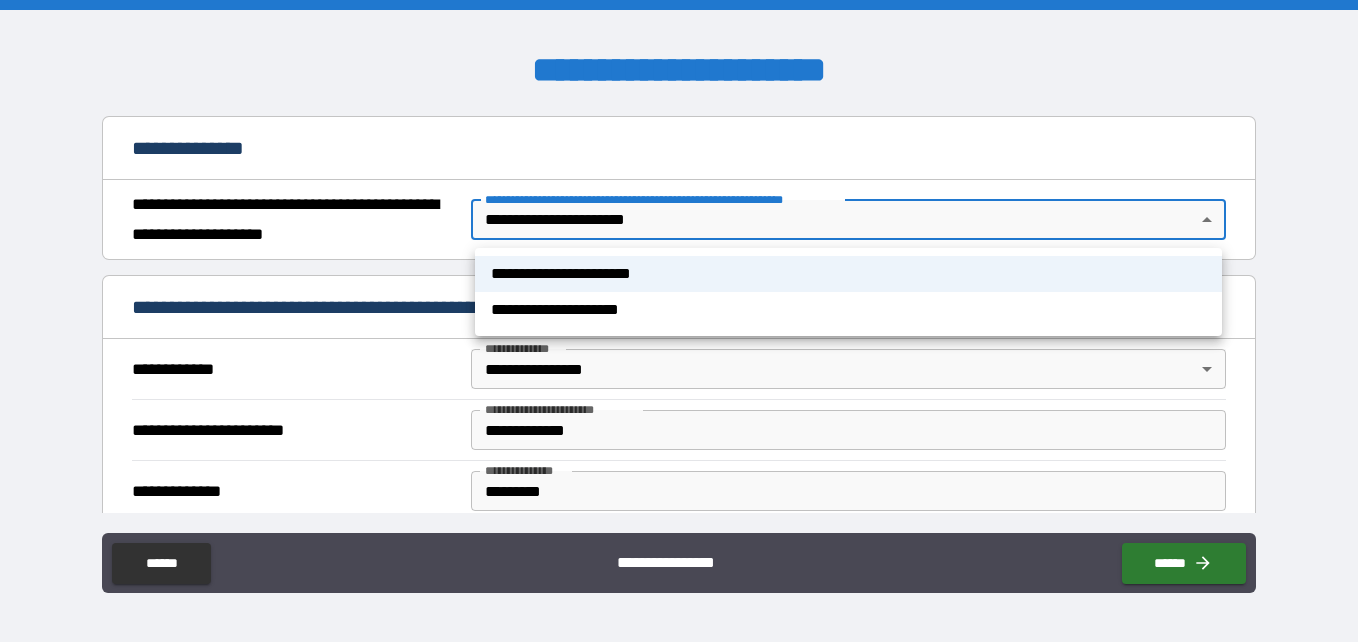 click on "**********" at bounding box center (679, 321) 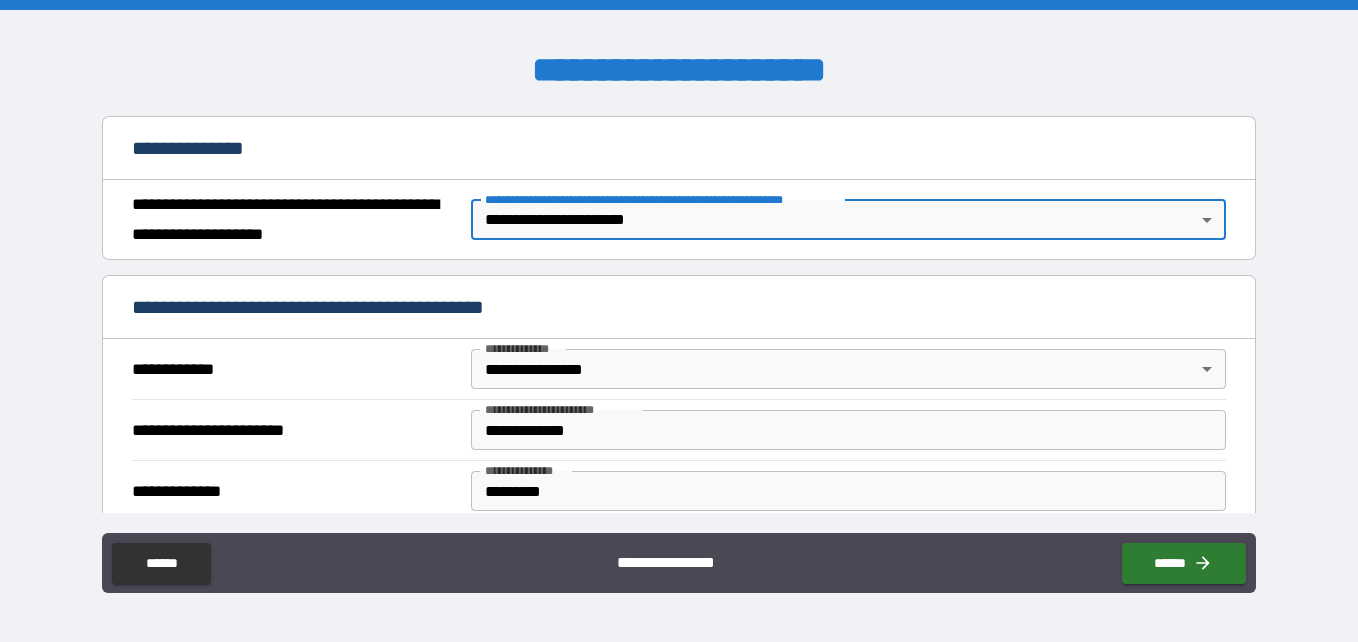 scroll, scrollTop: 0, scrollLeft: 0, axis: both 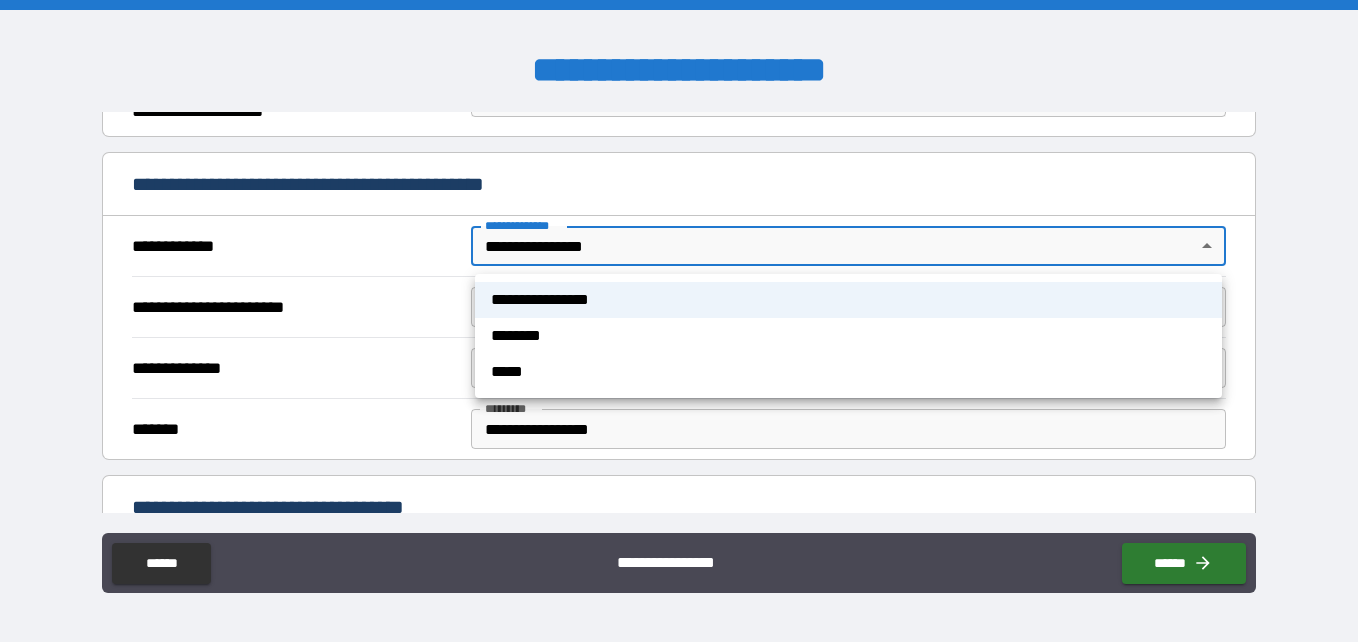 click on "**********" at bounding box center (679, 321) 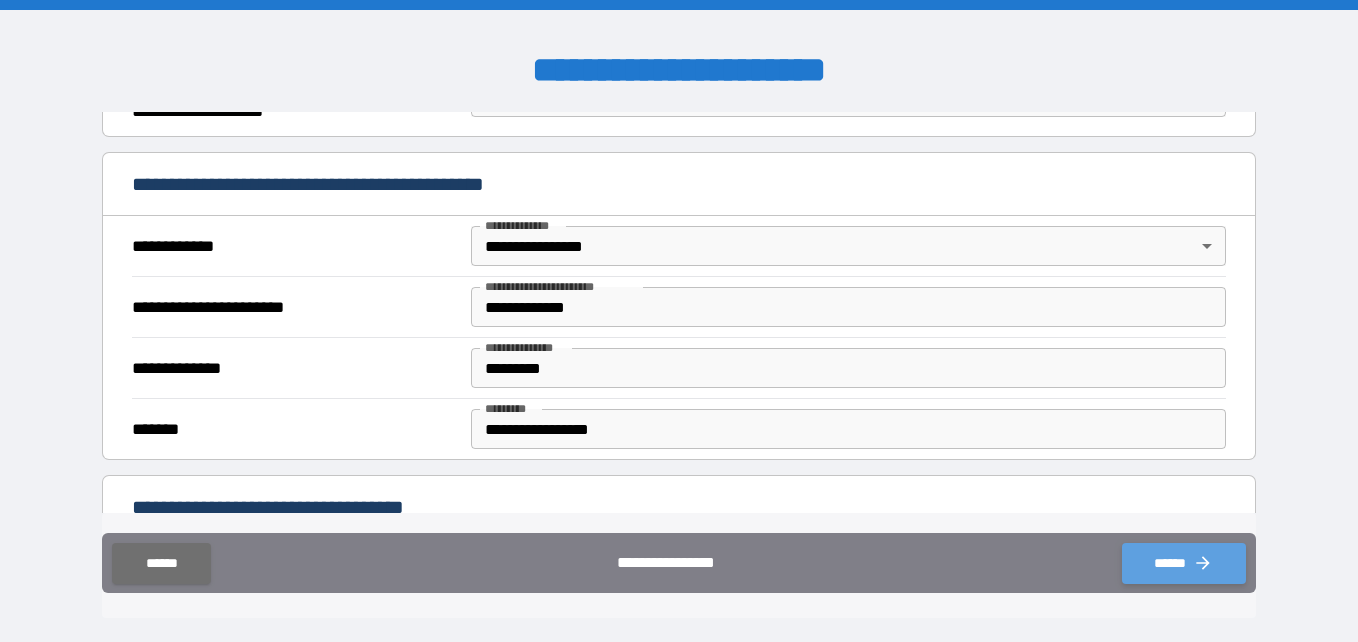 click 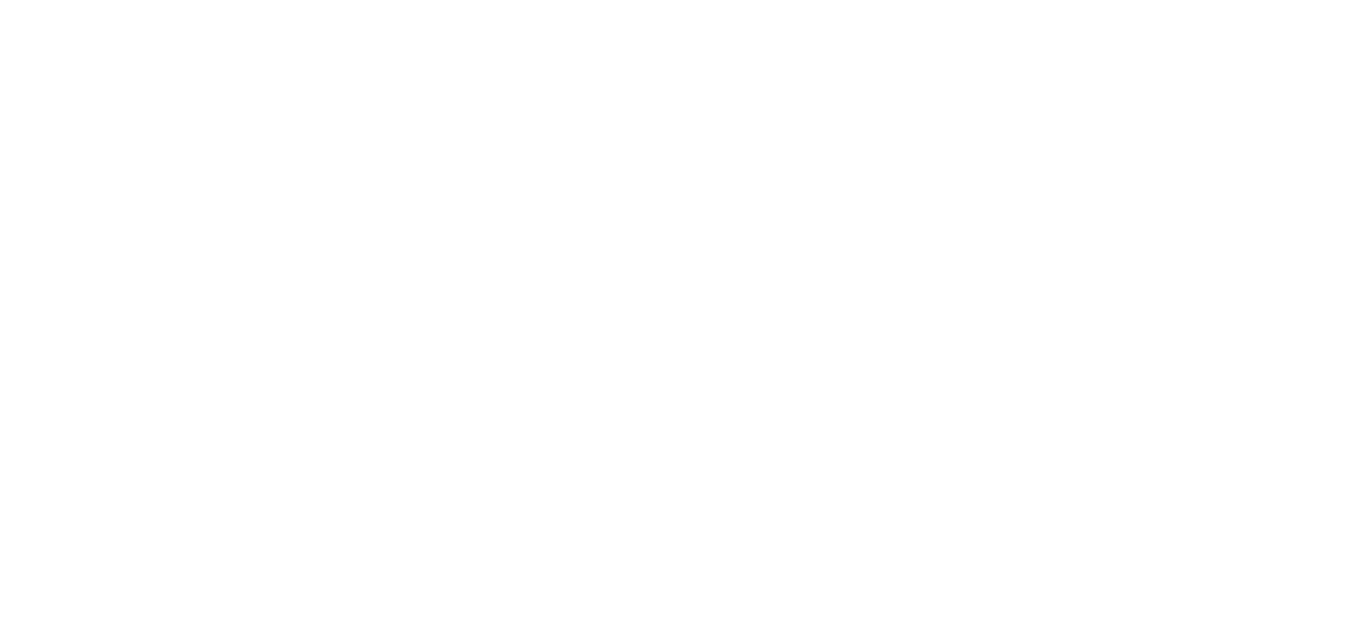 scroll, scrollTop: 0, scrollLeft: 0, axis: both 